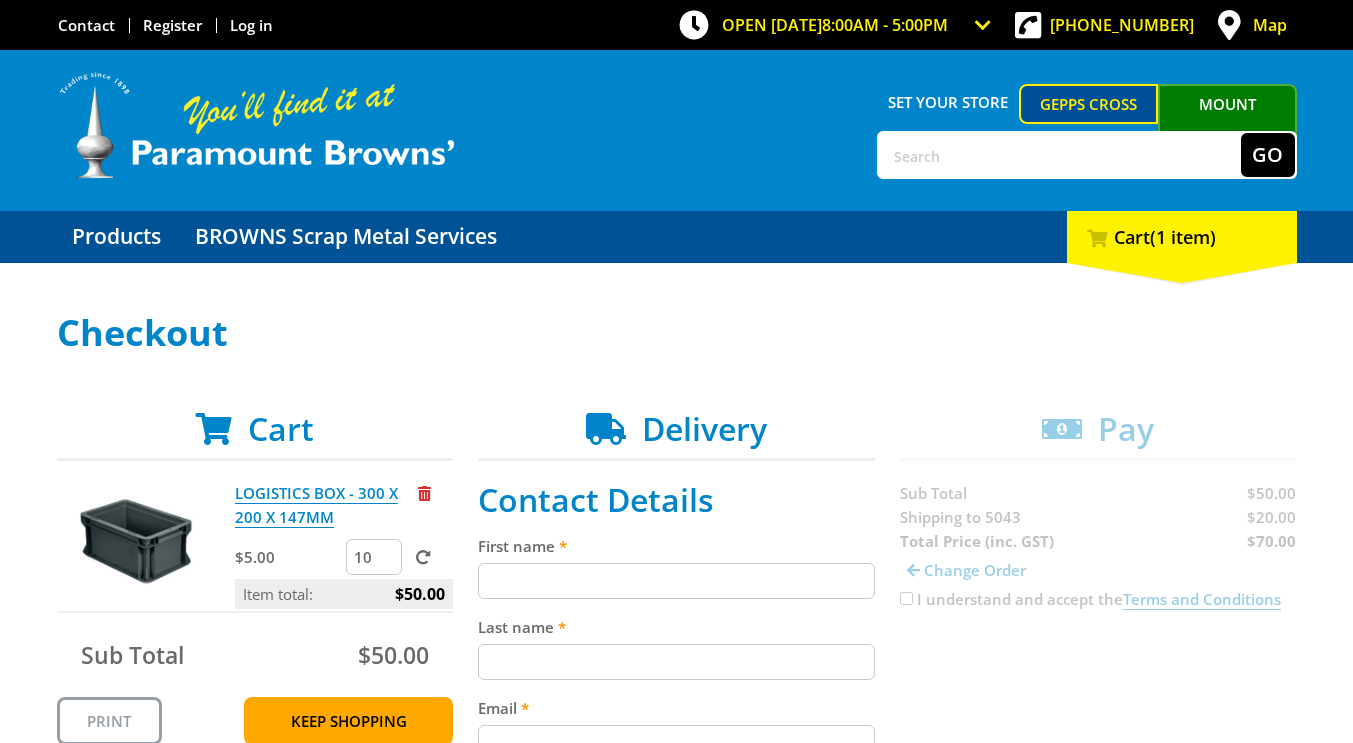scroll, scrollTop: 300, scrollLeft: 0, axis: vertical 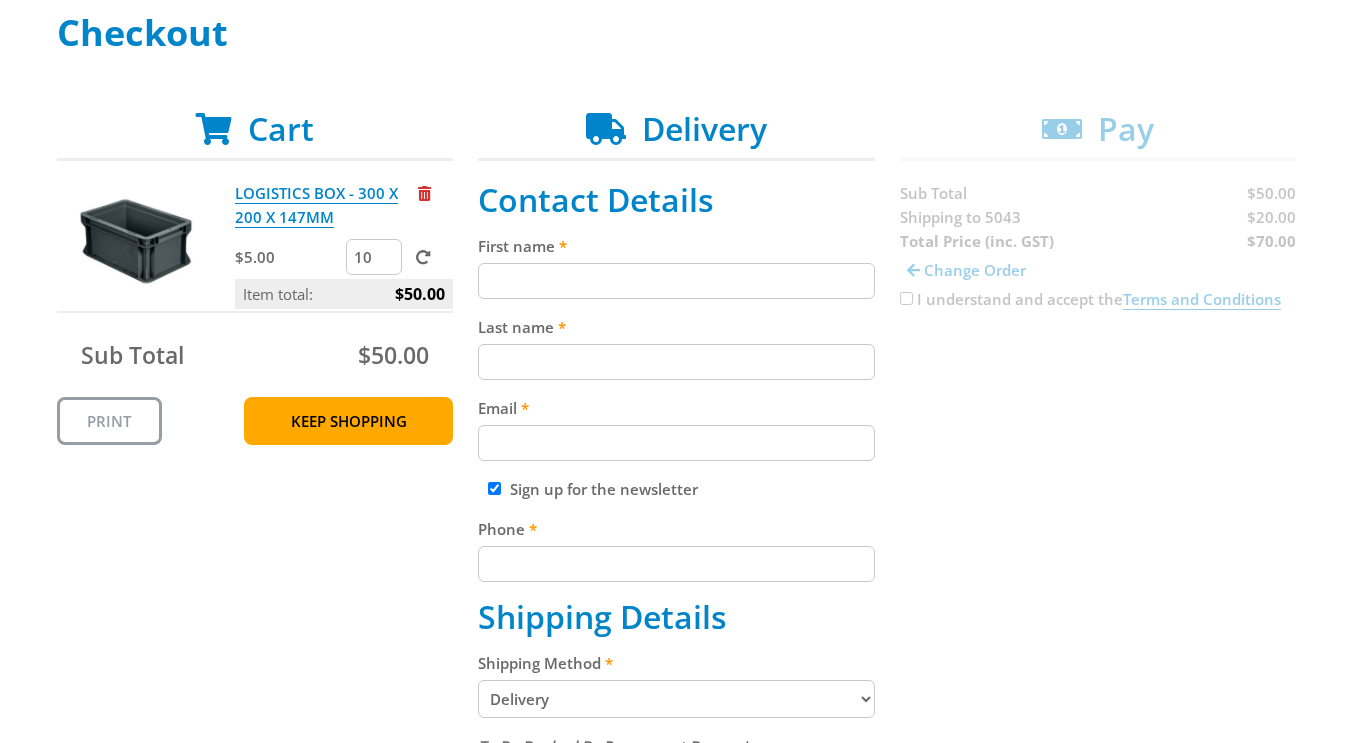 click on "First name" at bounding box center (676, 281) 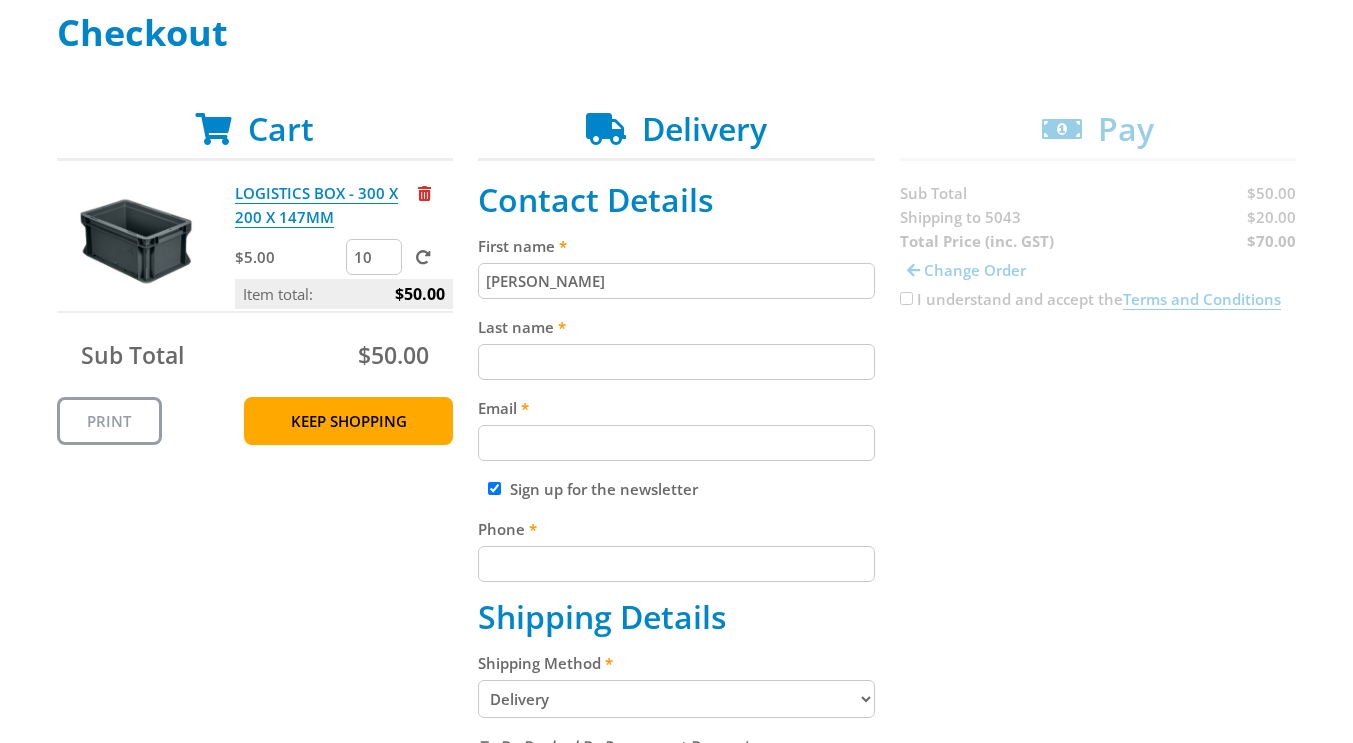 type on "[PERSON_NAME]" 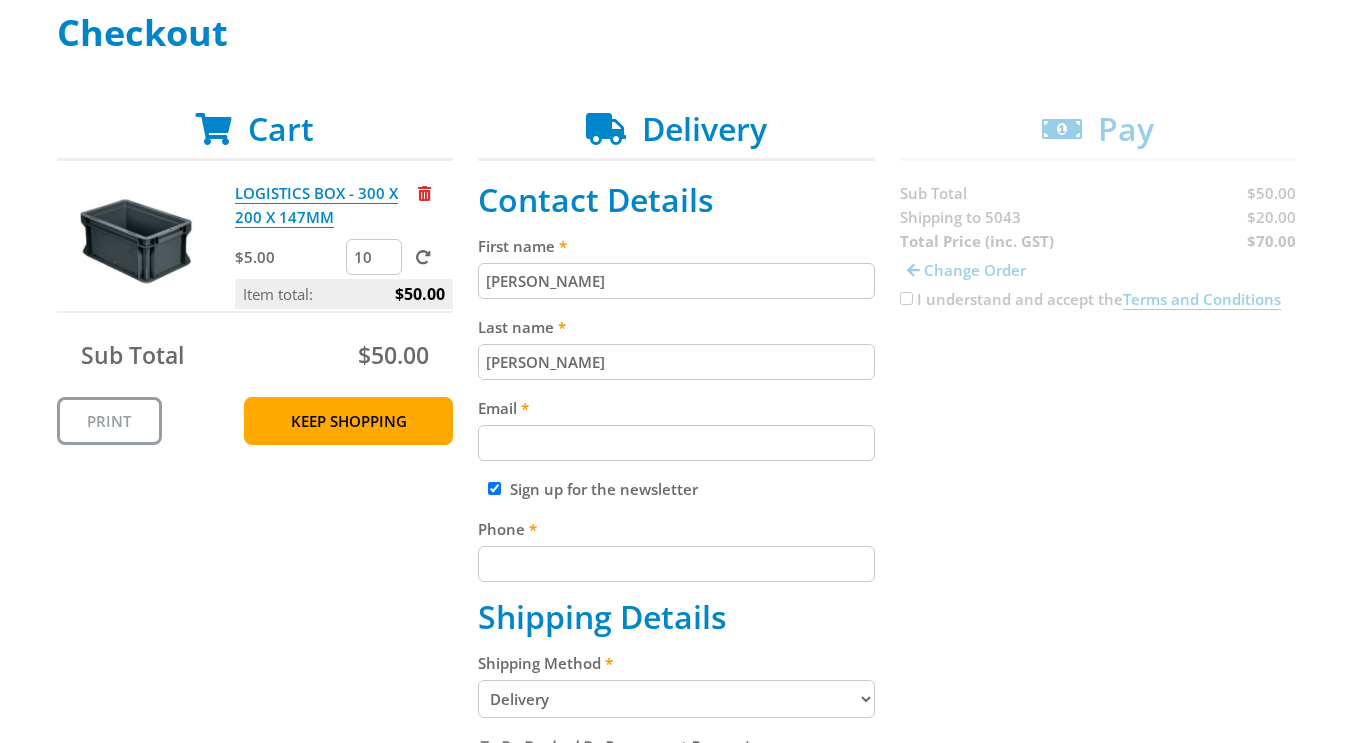 type on "firegirl_burns@hotmail.com" 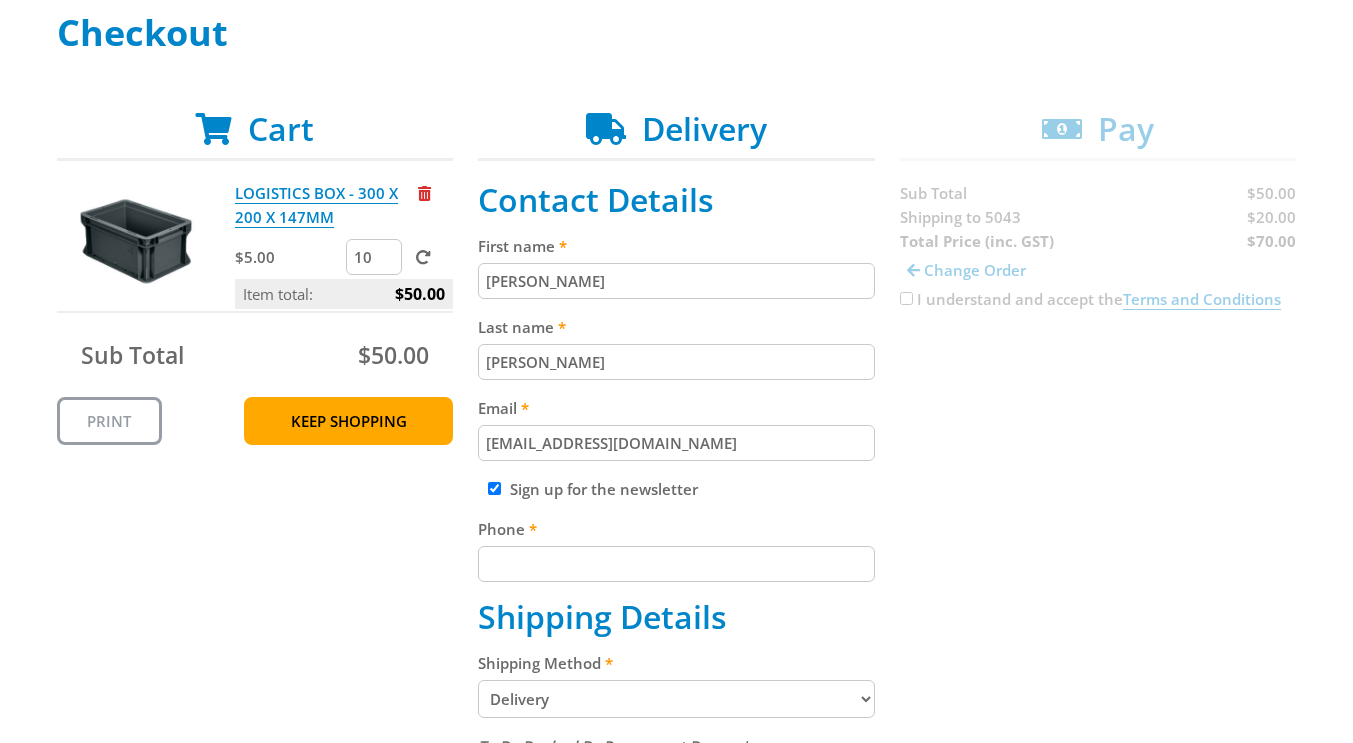 type on "0447007633" 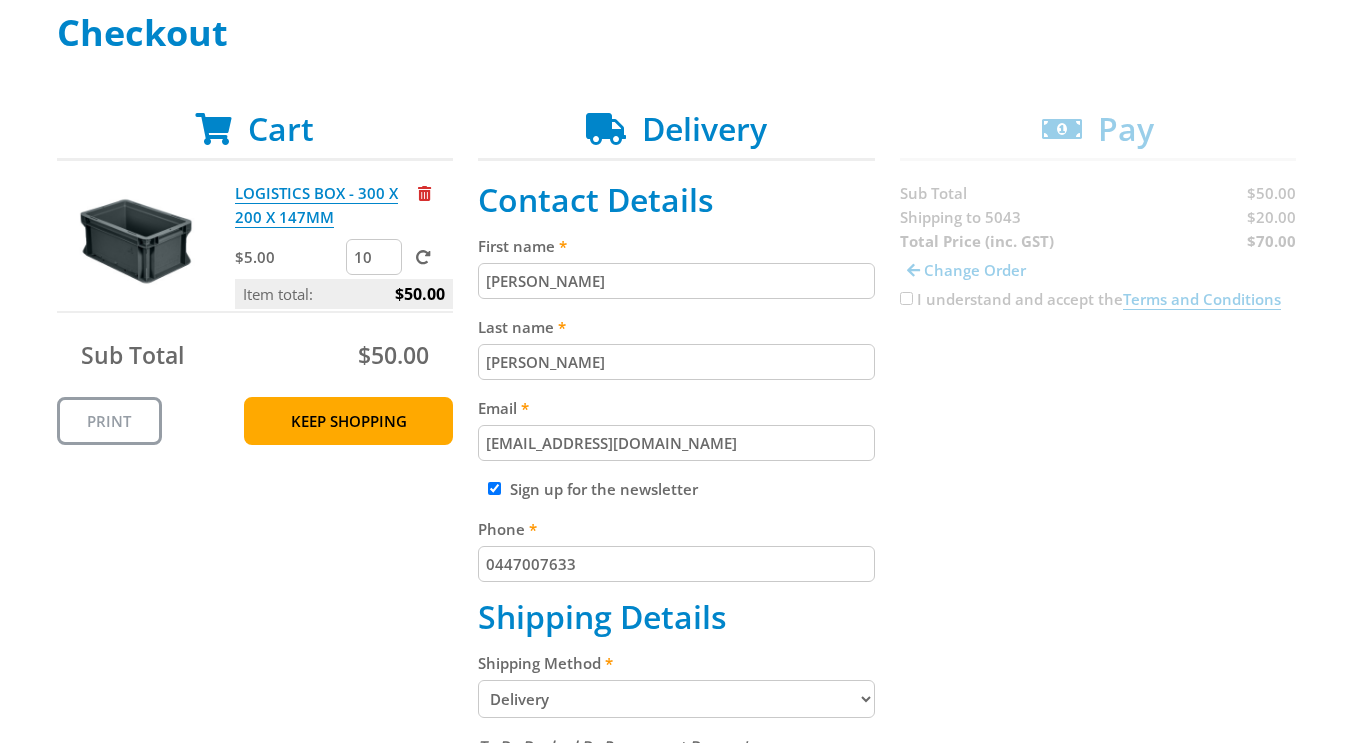type on "[STREET_ADDRESS][PERSON_NAME]" 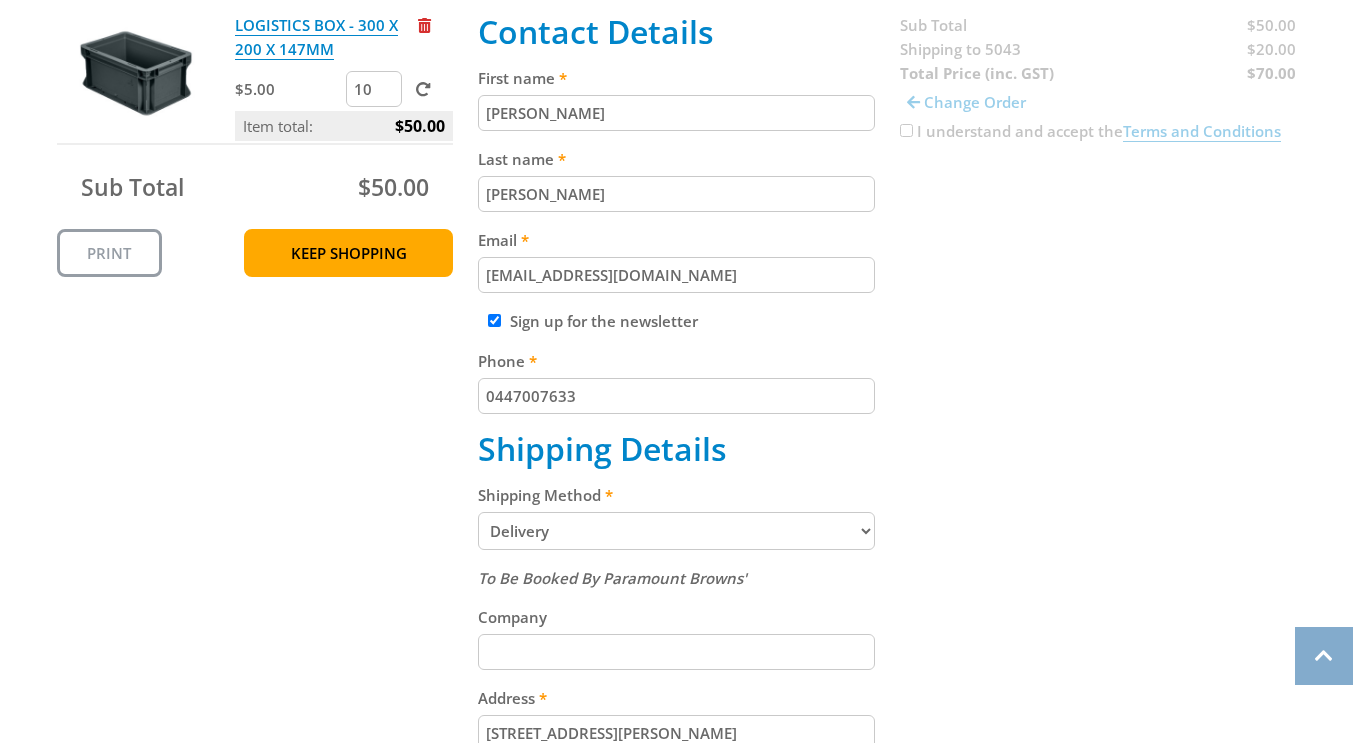 scroll, scrollTop: 600, scrollLeft: 0, axis: vertical 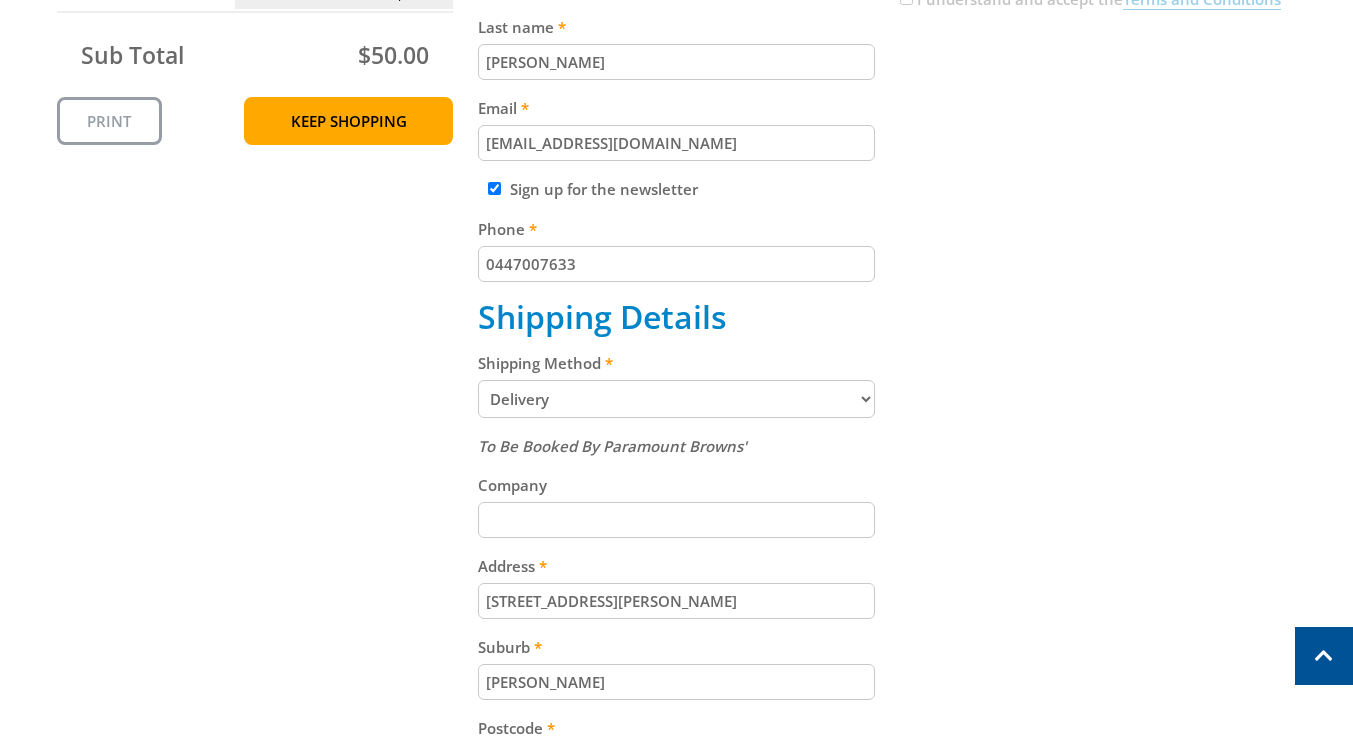 click on "Sign up for the newsletter" at bounding box center (676, 189) 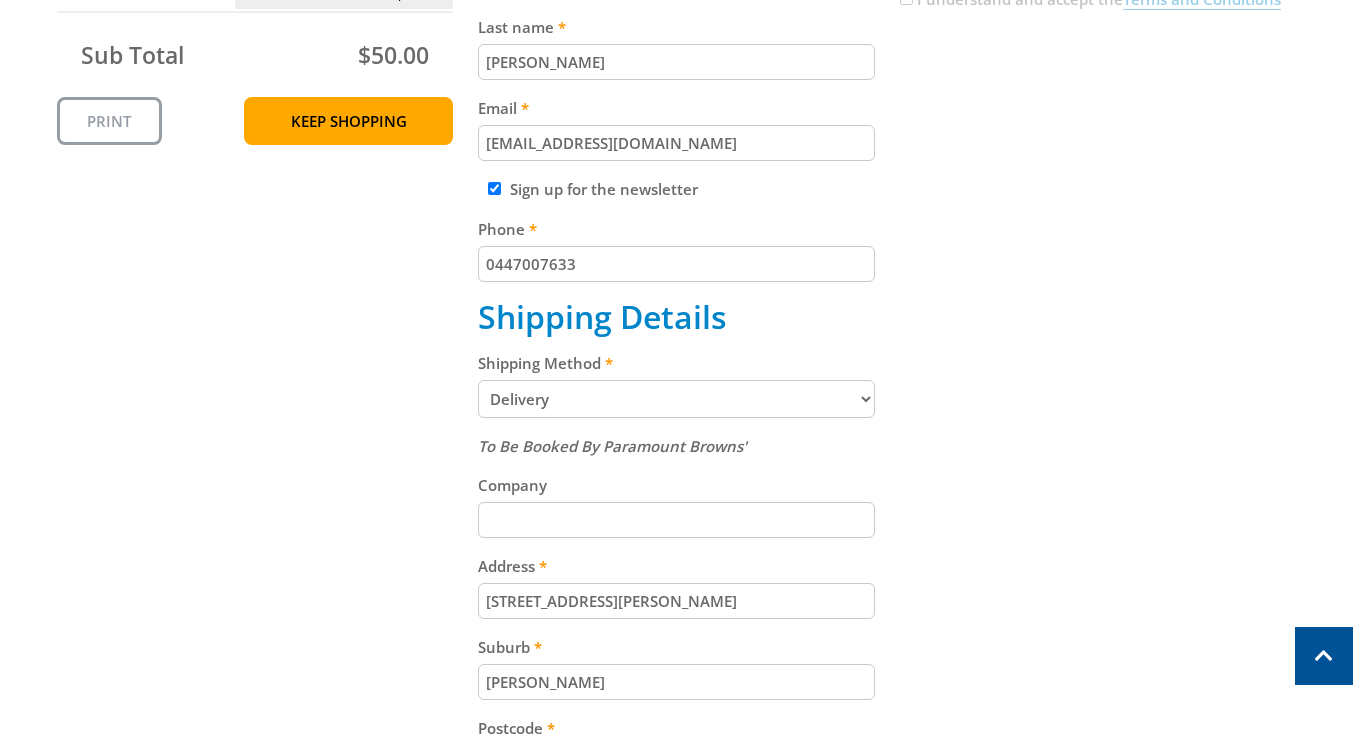click on "Sign up for the newsletter" at bounding box center [494, 188] 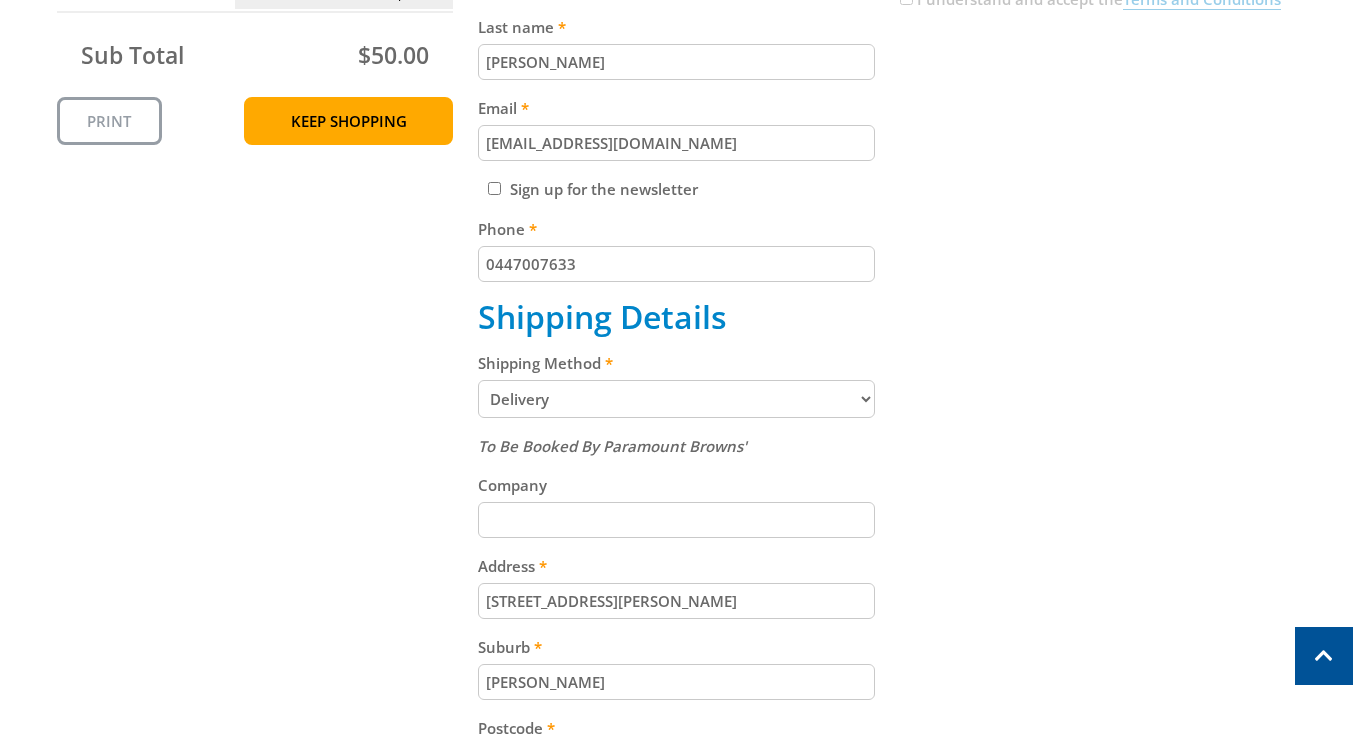drag, startPoint x: 698, startPoint y: 150, endPoint x: 138, endPoint y: 83, distance: 563.9938 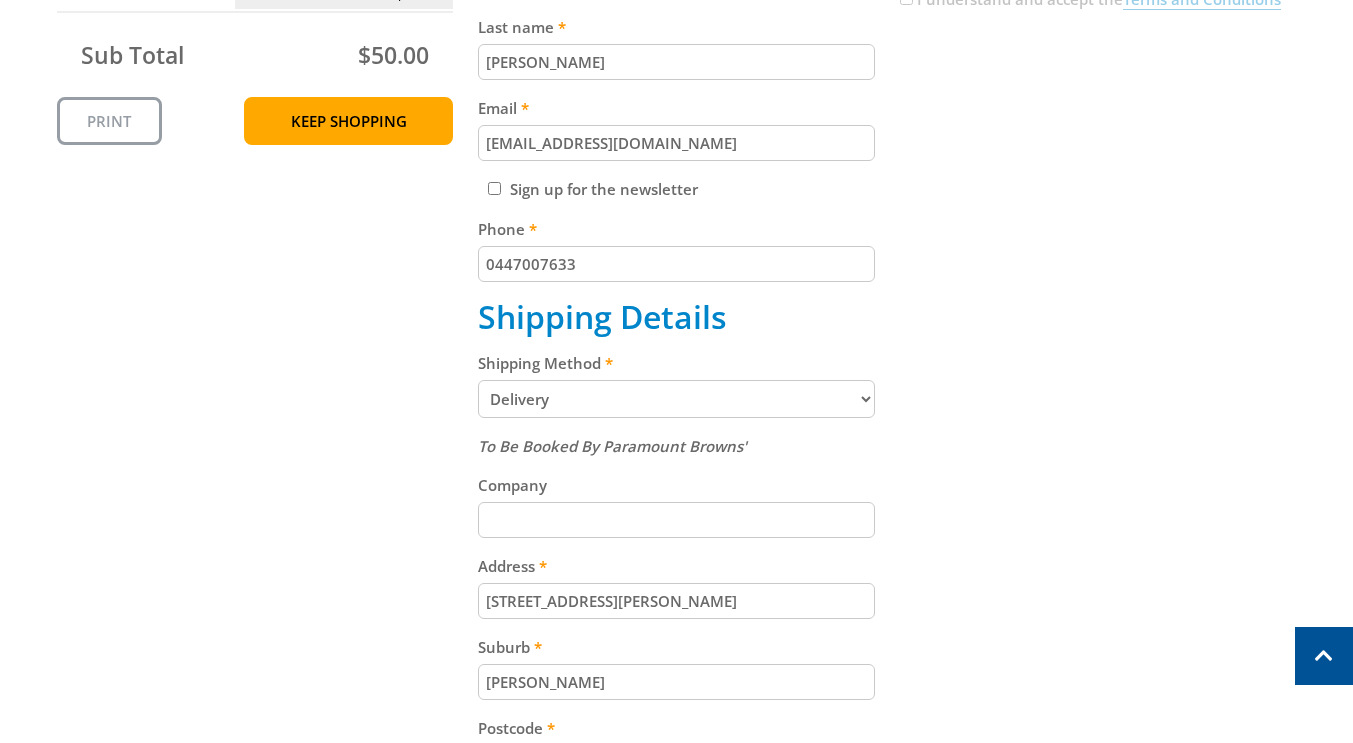 click on "Cart
LOGISTICS BOX - 300 X 200 X 147MM
$5.00
10
Item total:  $50.00
Sub Total
$50.00
Print
Keep Shopping
Delivery
Contact Details
First name
Amy
Last name
Smyth
Email
firegirl_burns@hotmail.com
Sign up for the newsletter
Phone
0447007633
Shipping Details
Shipping Method
Pickup from Gepps Cross
Delivery
Preorder items
Your cart contains items that arent available yet
(Select an option)
Pickup Available Stock" at bounding box center (677, 449) 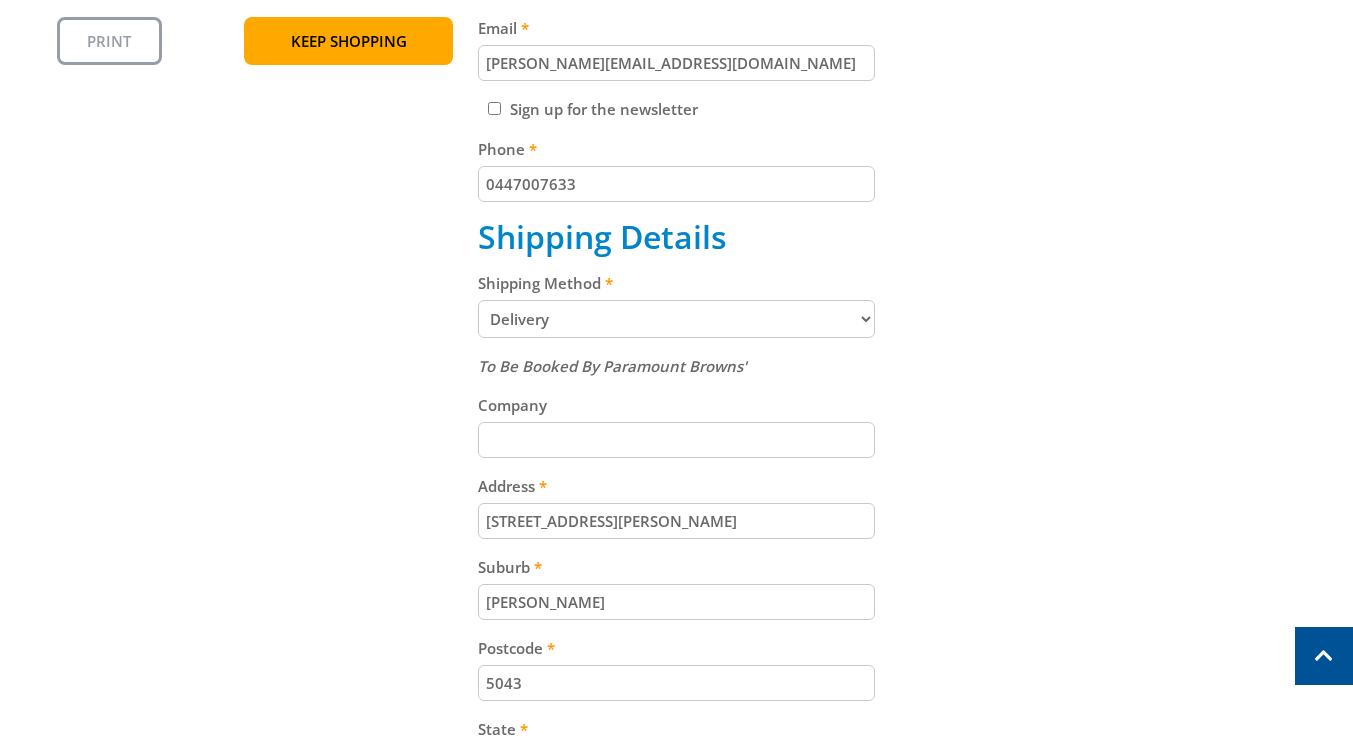 scroll, scrollTop: 700, scrollLeft: 0, axis: vertical 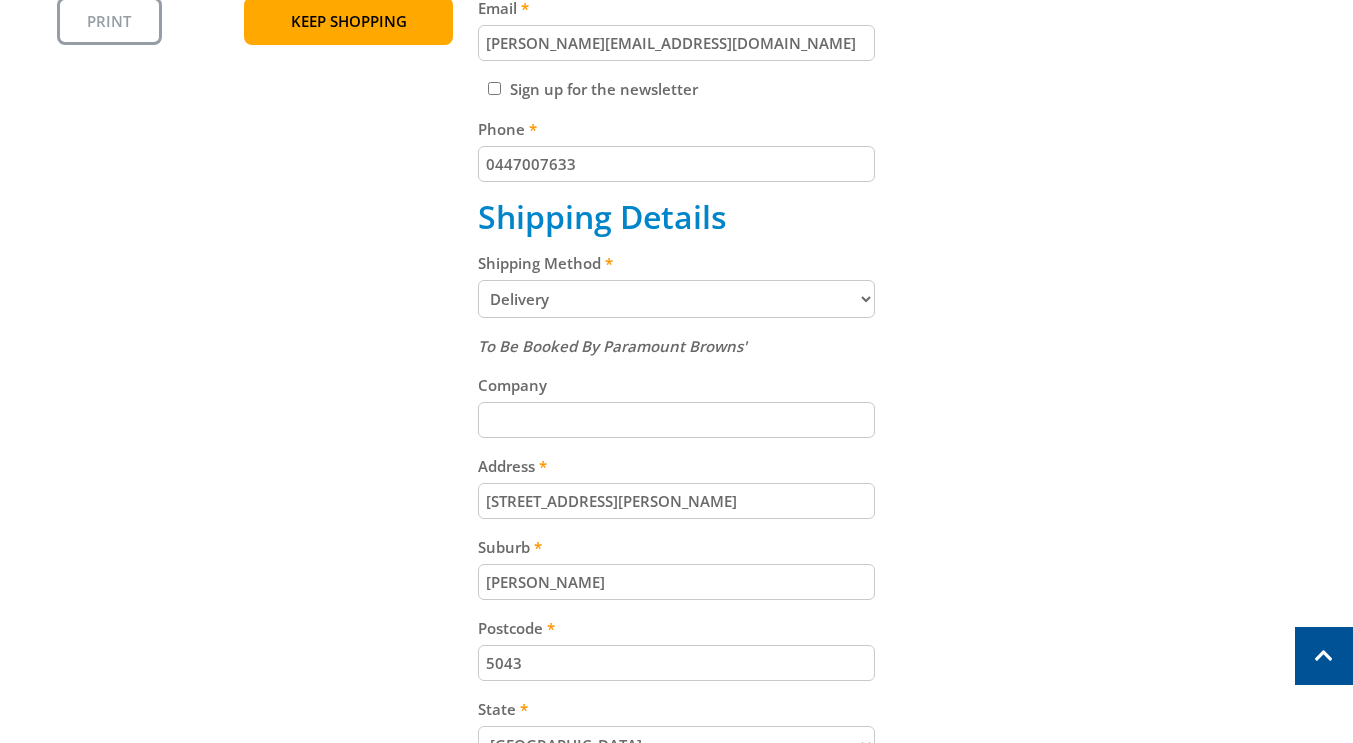 type on "[PERSON_NAME][EMAIL_ADDRESS][DOMAIN_NAME]" 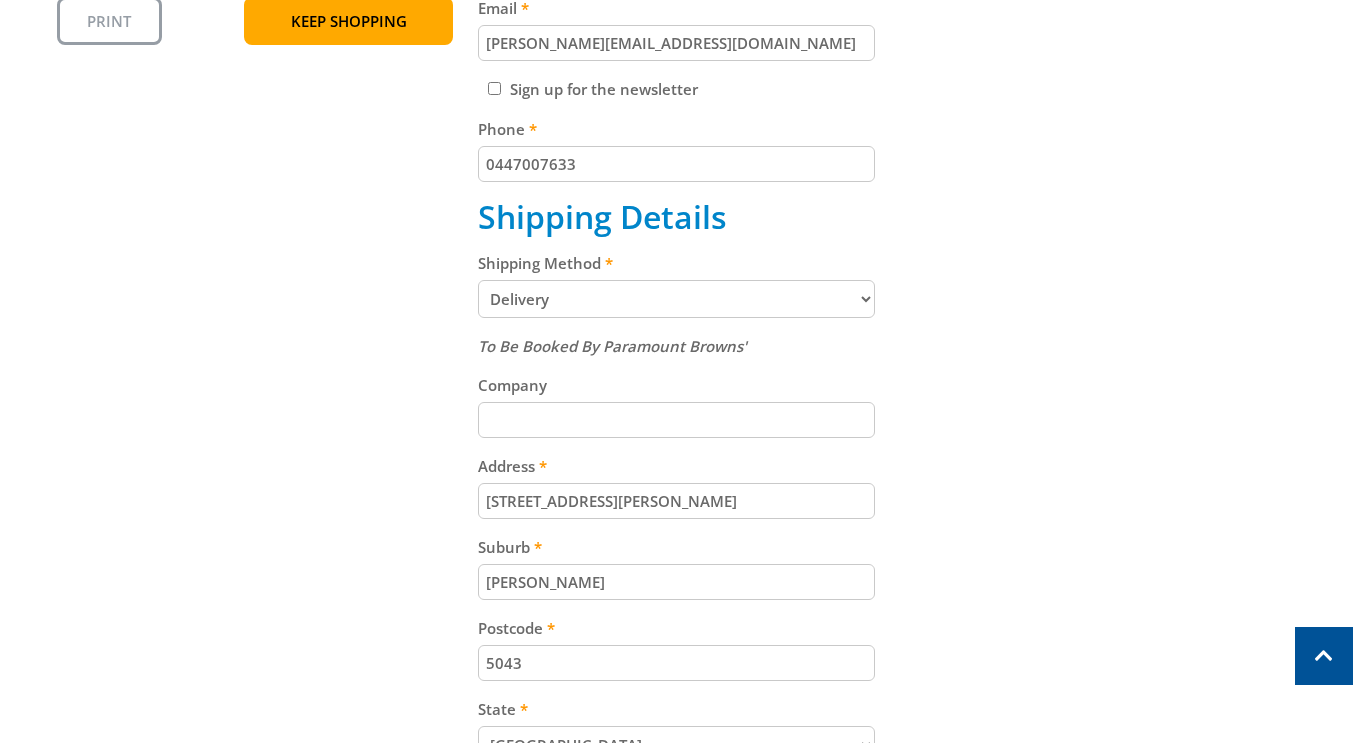click on "Pickup from Gepps Cross
Delivery" at bounding box center (676, 299) 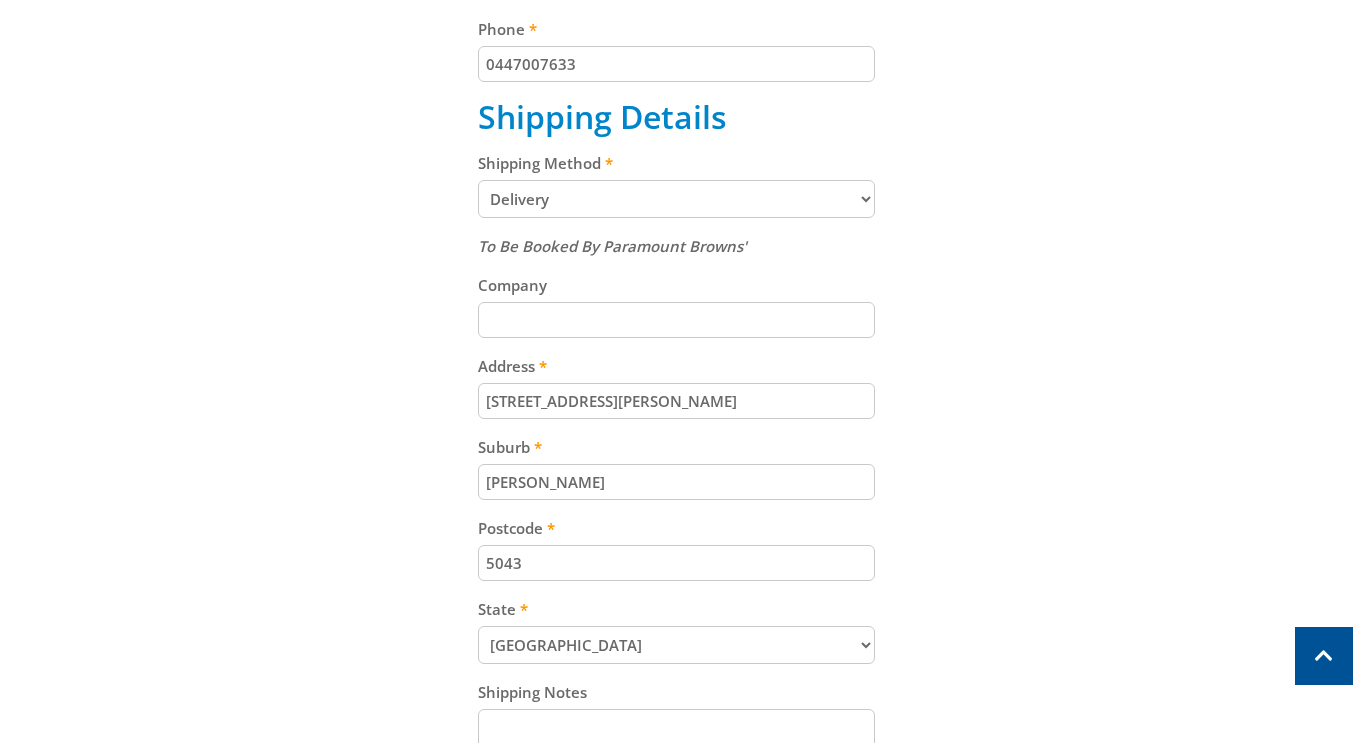 click on "Company" at bounding box center (676, 320) 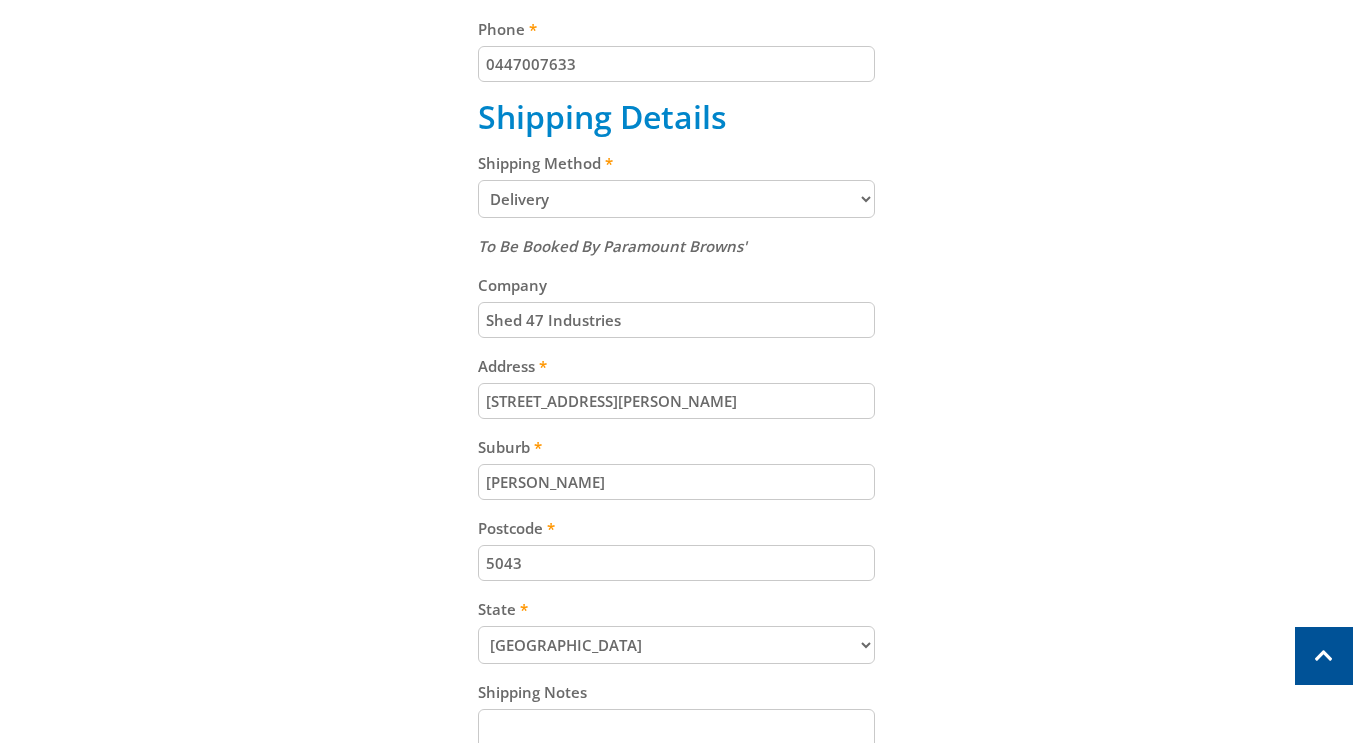 type on "Shed 47 Industries" 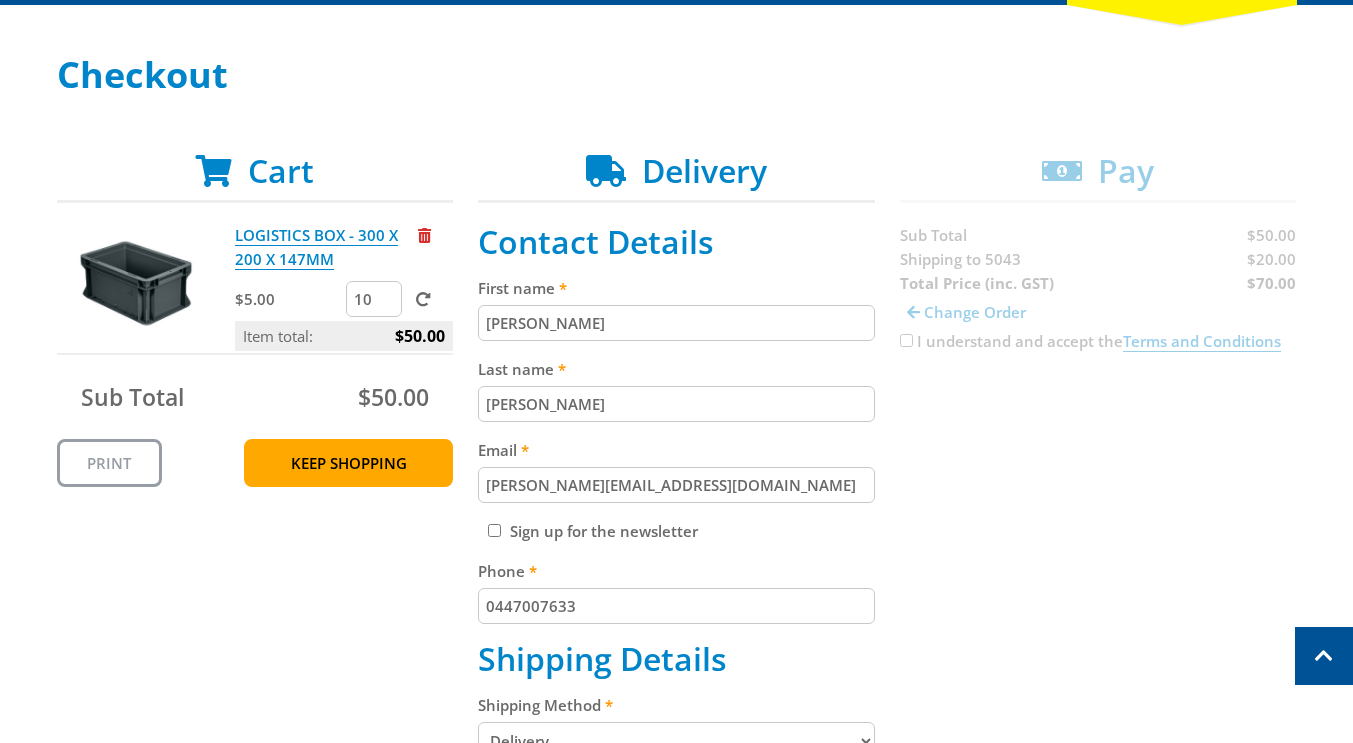 scroll, scrollTop: 200, scrollLeft: 0, axis: vertical 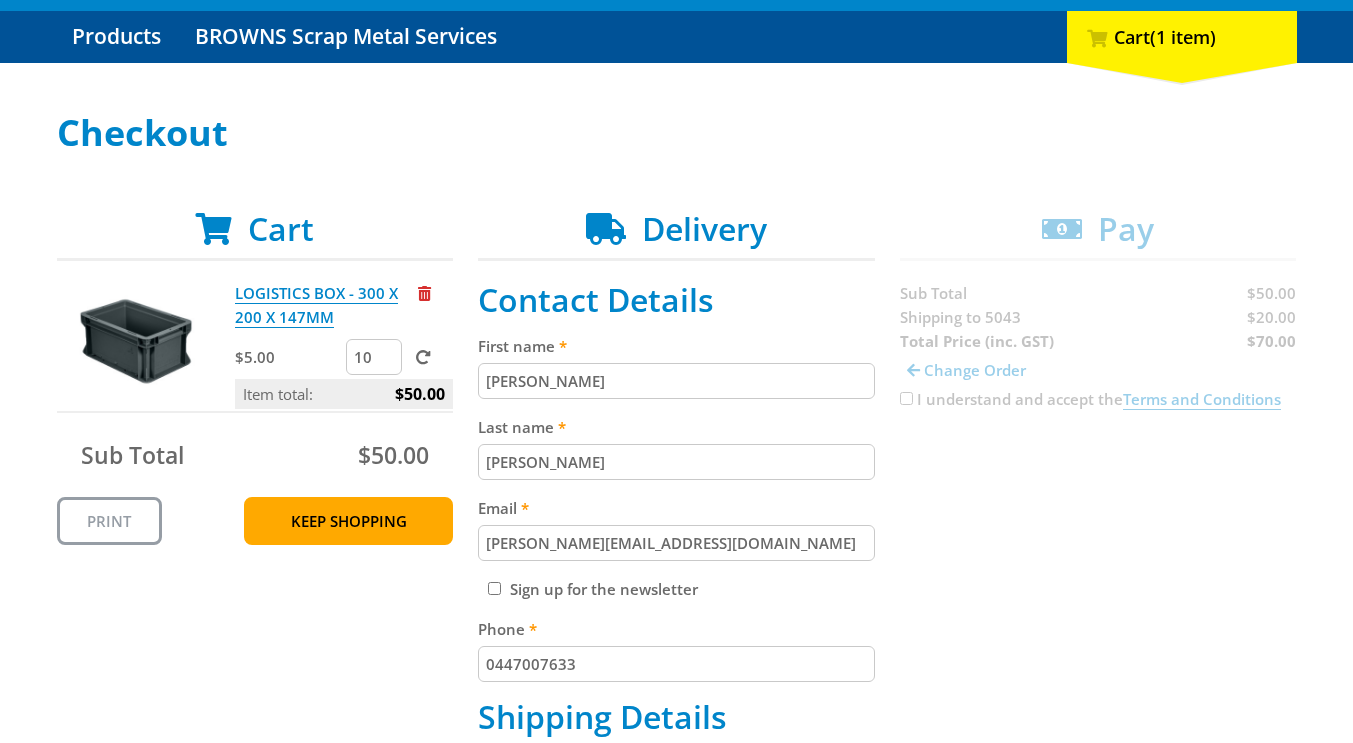 click on "Cart
LOGISTICS BOX - 300 X 200 X 147MM
$5.00
10
Item total:  $50.00
Sub Total
$50.00
Print
Keep Shopping
Delivery
Contact Details
First name
Amy
Last name
Smyth
Email
amy@shed47industries.com
Sign up for the newsletter
Phone
0447007633
Shipping Details
Shipping Method
Pickup from Gepps Cross
Delivery
Preorder items
Your cart contains items that arent available yet
(Select an option)
Pickup Available Stock
1" at bounding box center (677, 849) 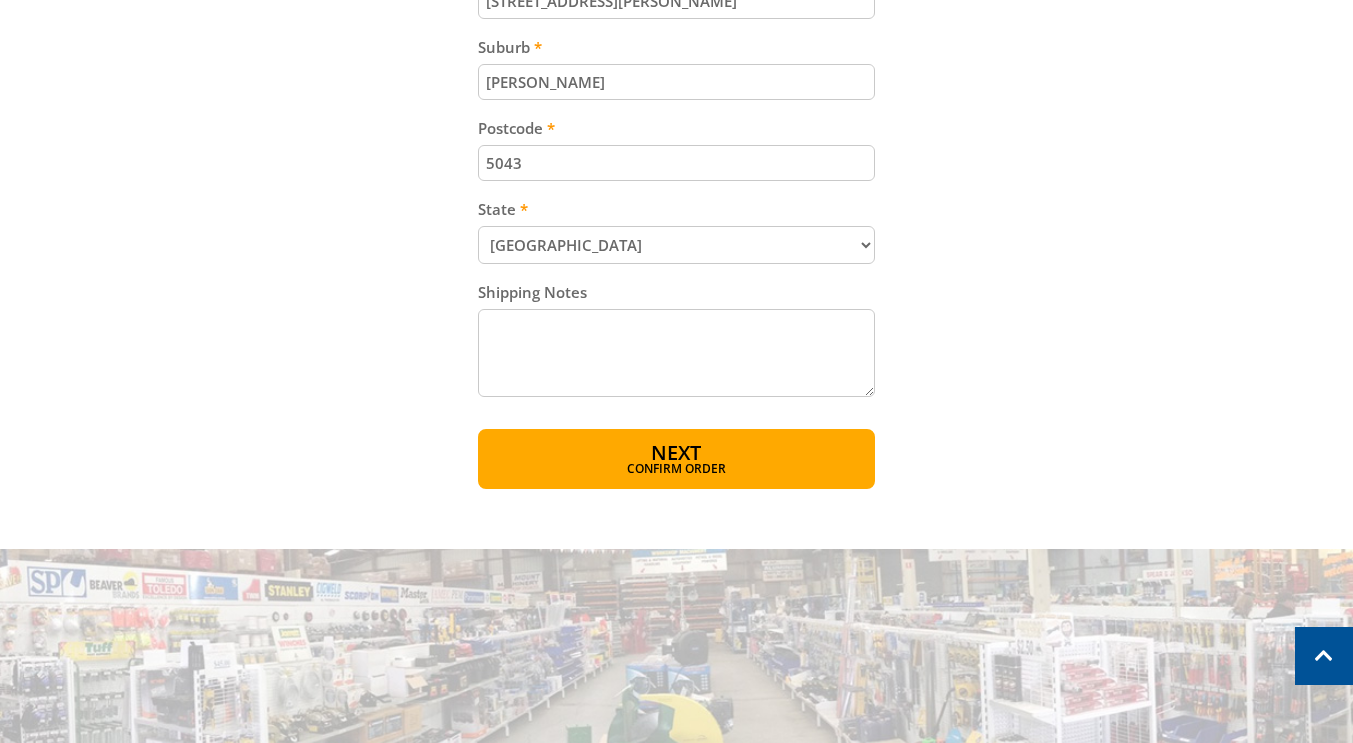 click on "Shipping Notes" at bounding box center (676, 353) 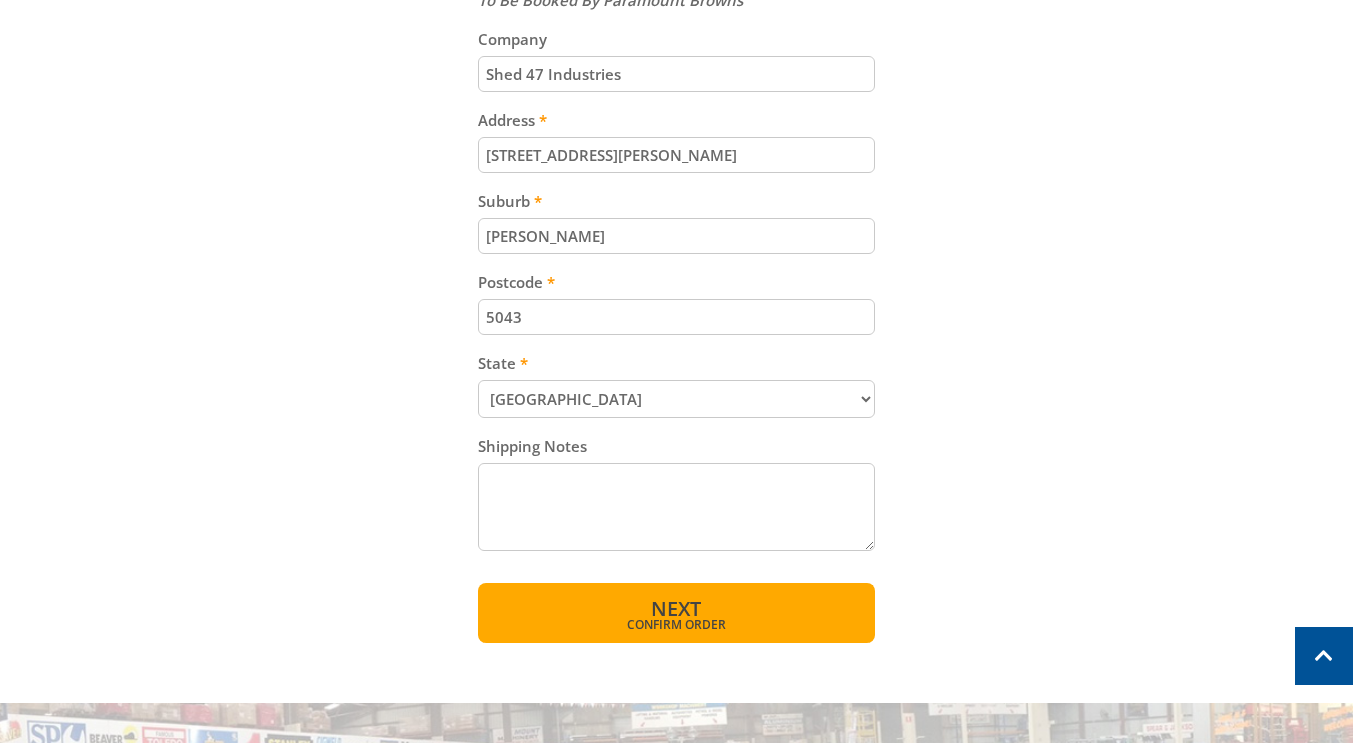 scroll, scrollTop: 1200, scrollLeft: 0, axis: vertical 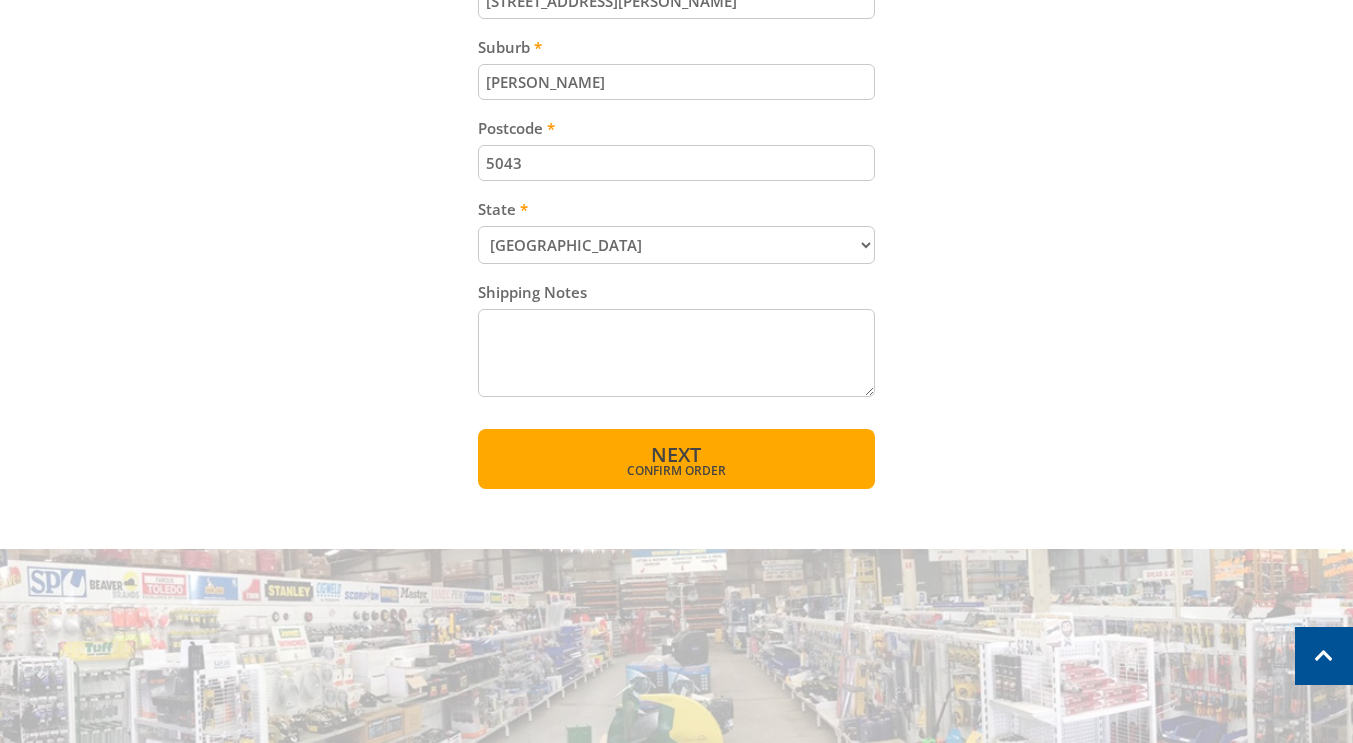 click on "Confirm order" at bounding box center (676, 471) 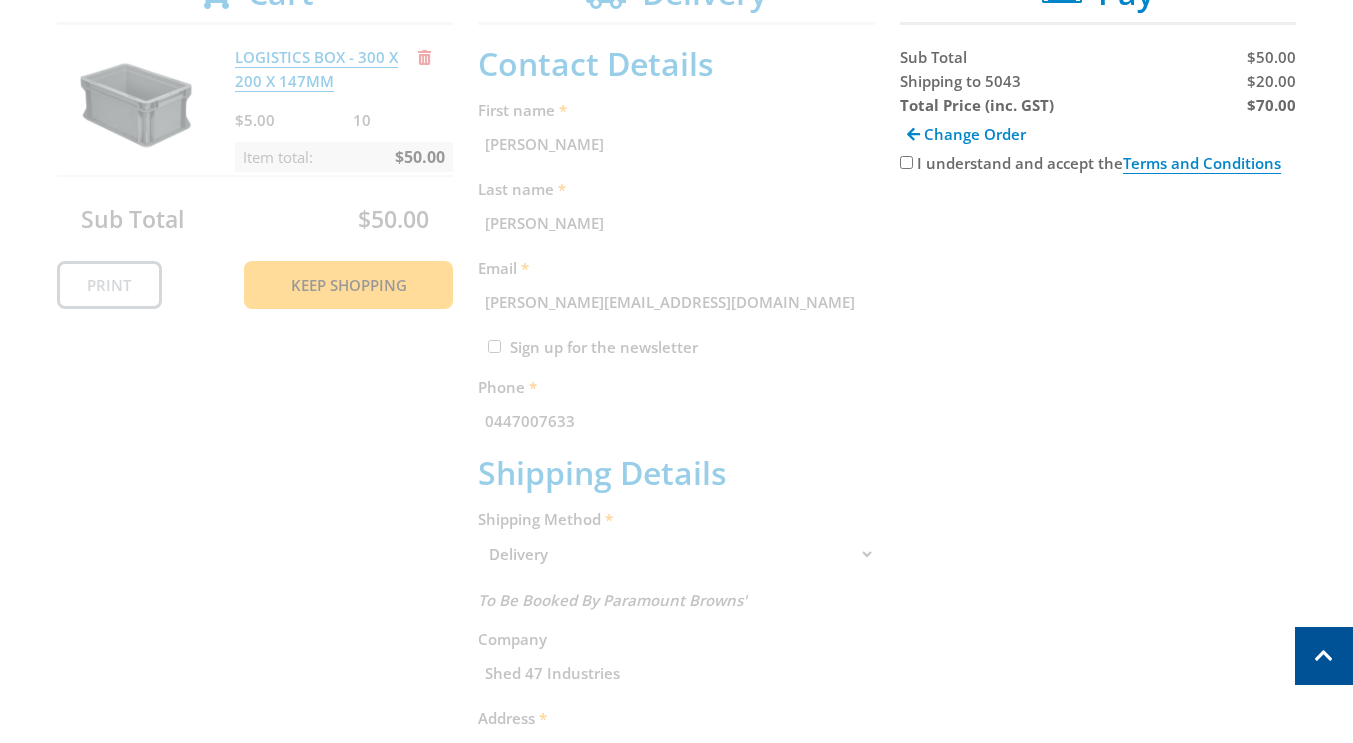 scroll, scrollTop: 410, scrollLeft: 0, axis: vertical 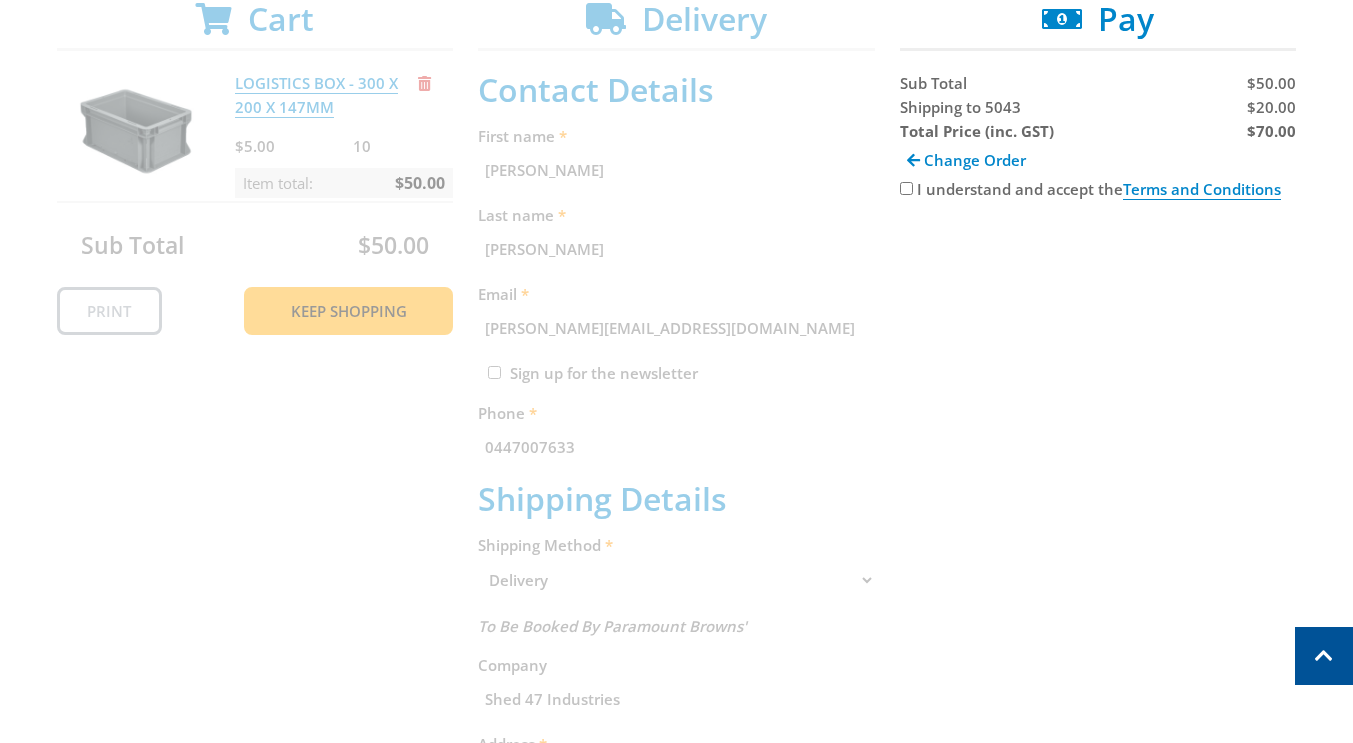 click on "I understand and accept the  Terms and Conditions" at bounding box center [906, 188] 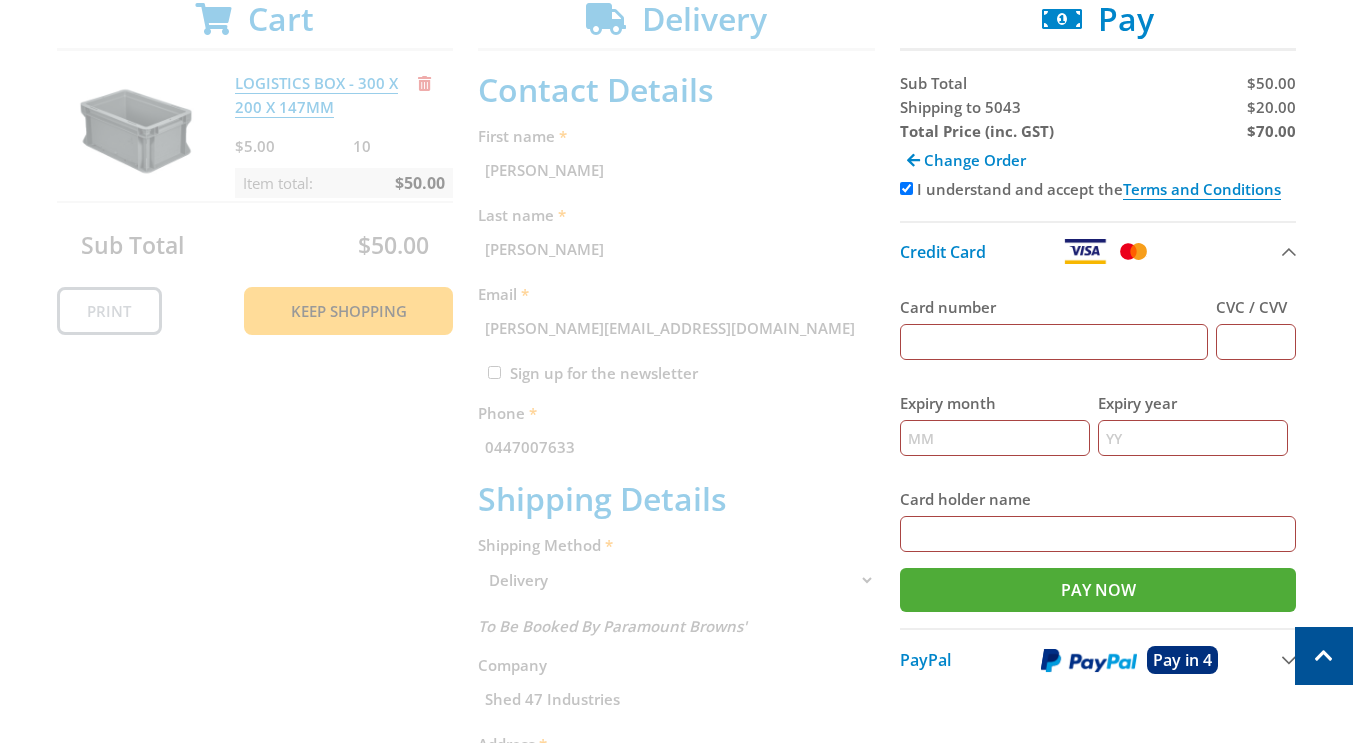 click on "Card number" at bounding box center [1054, 342] 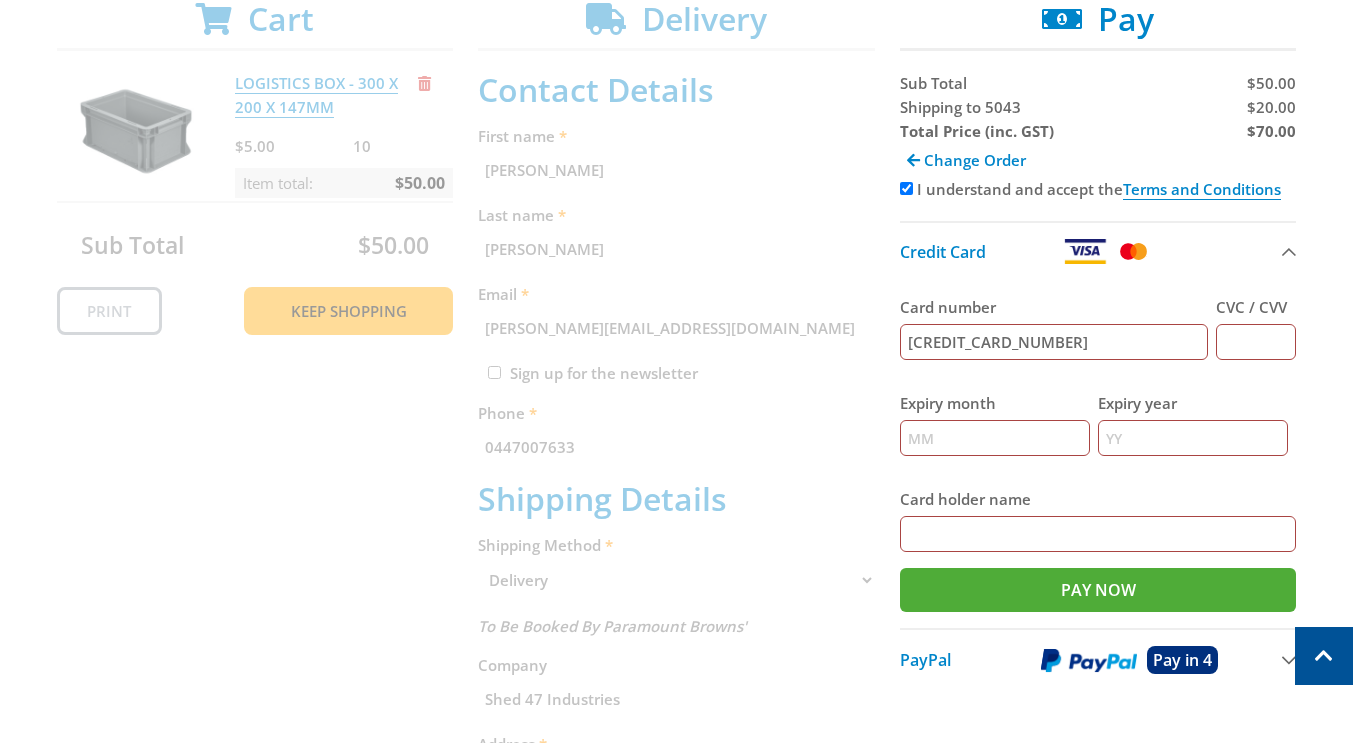 type on "4065875213021941" 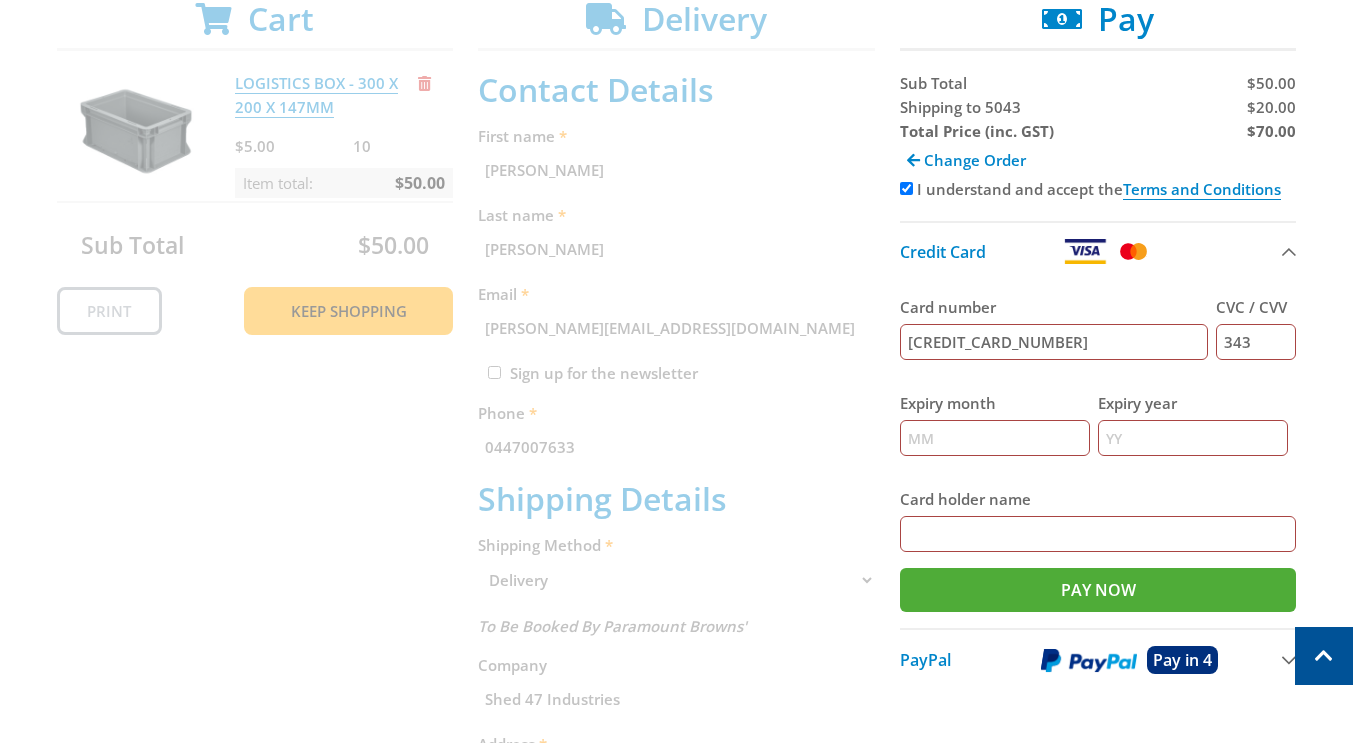 type on "343" 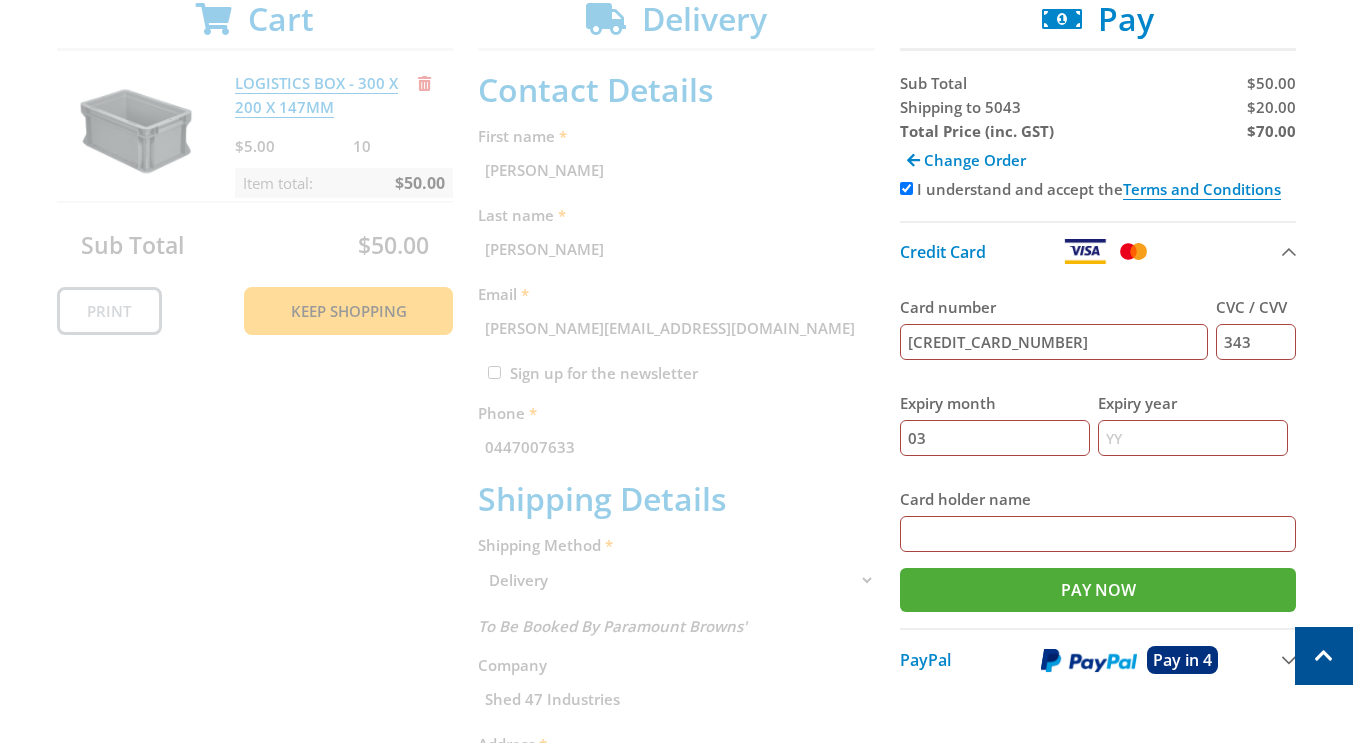 type on "03" 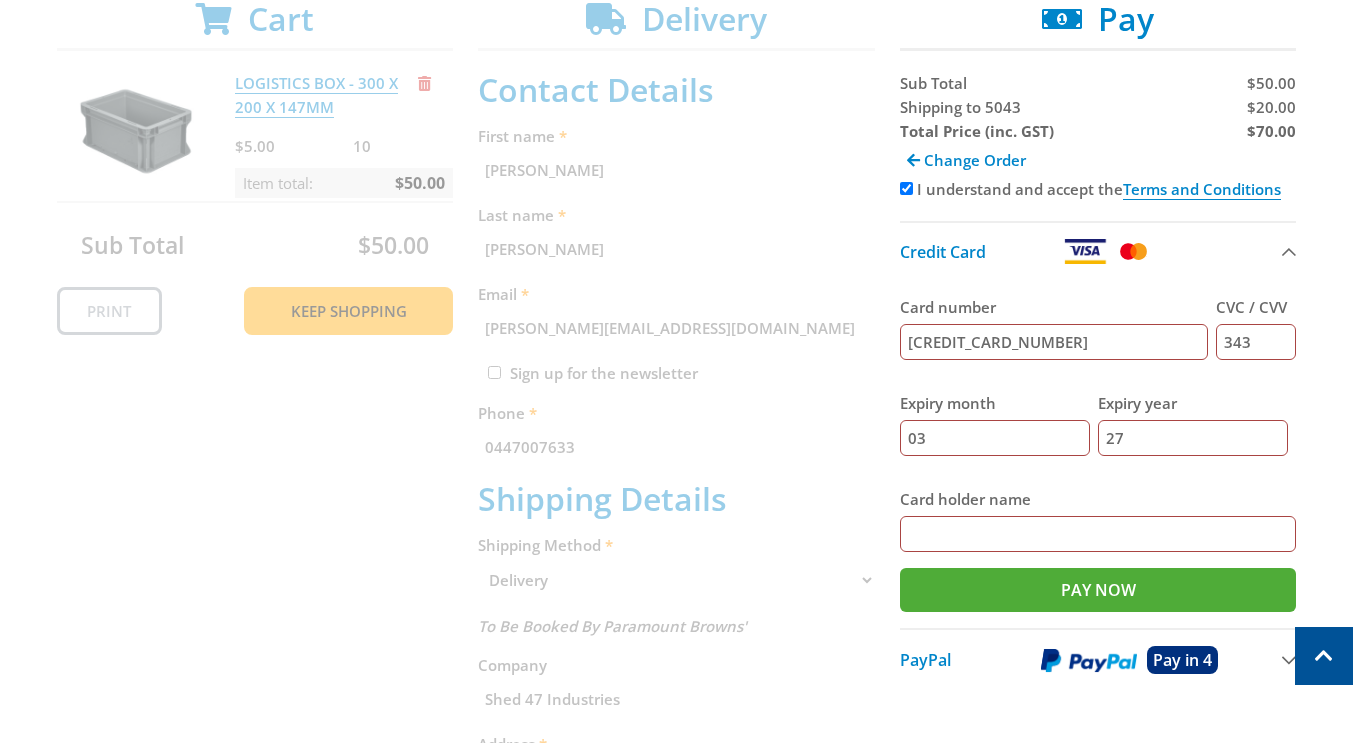 type on "27" 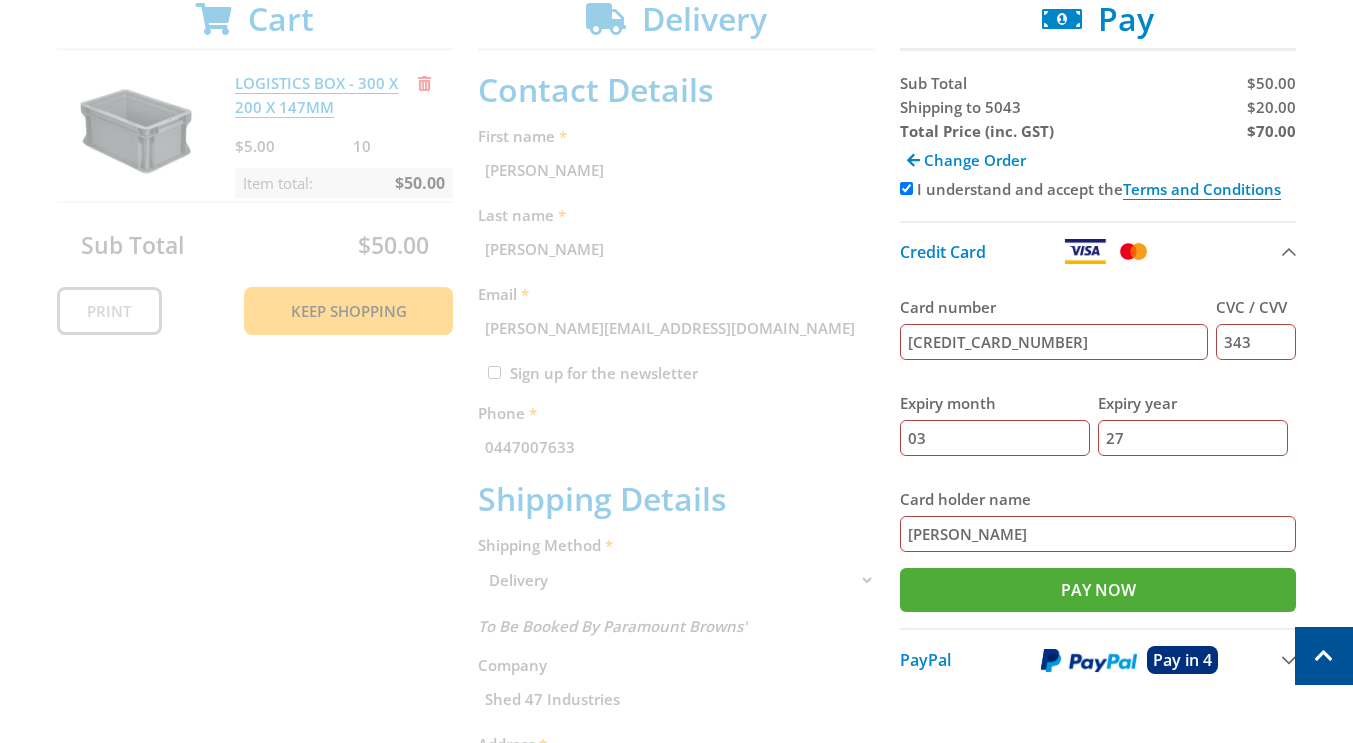type on "Amy Smyth" 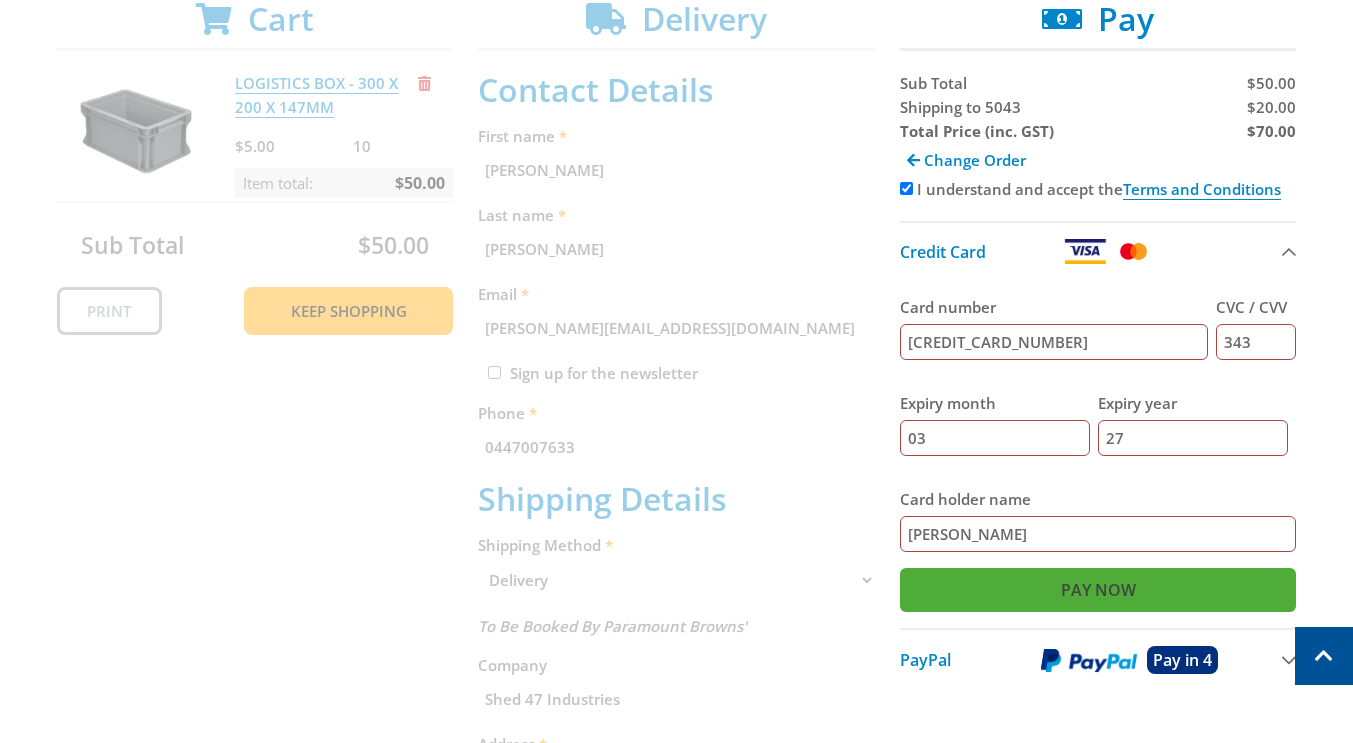 click on "Pay Now" at bounding box center [1098, 590] 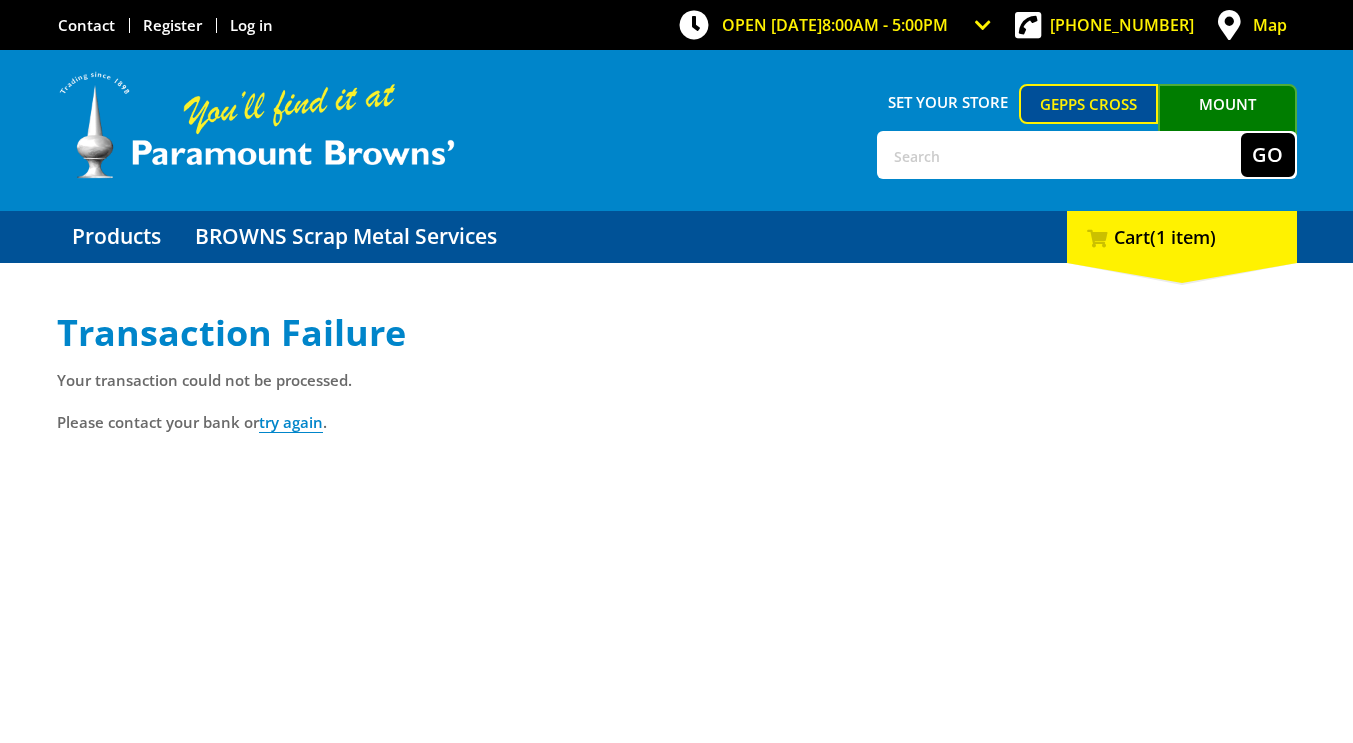 scroll, scrollTop: 0, scrollLeft: 0, axis: both 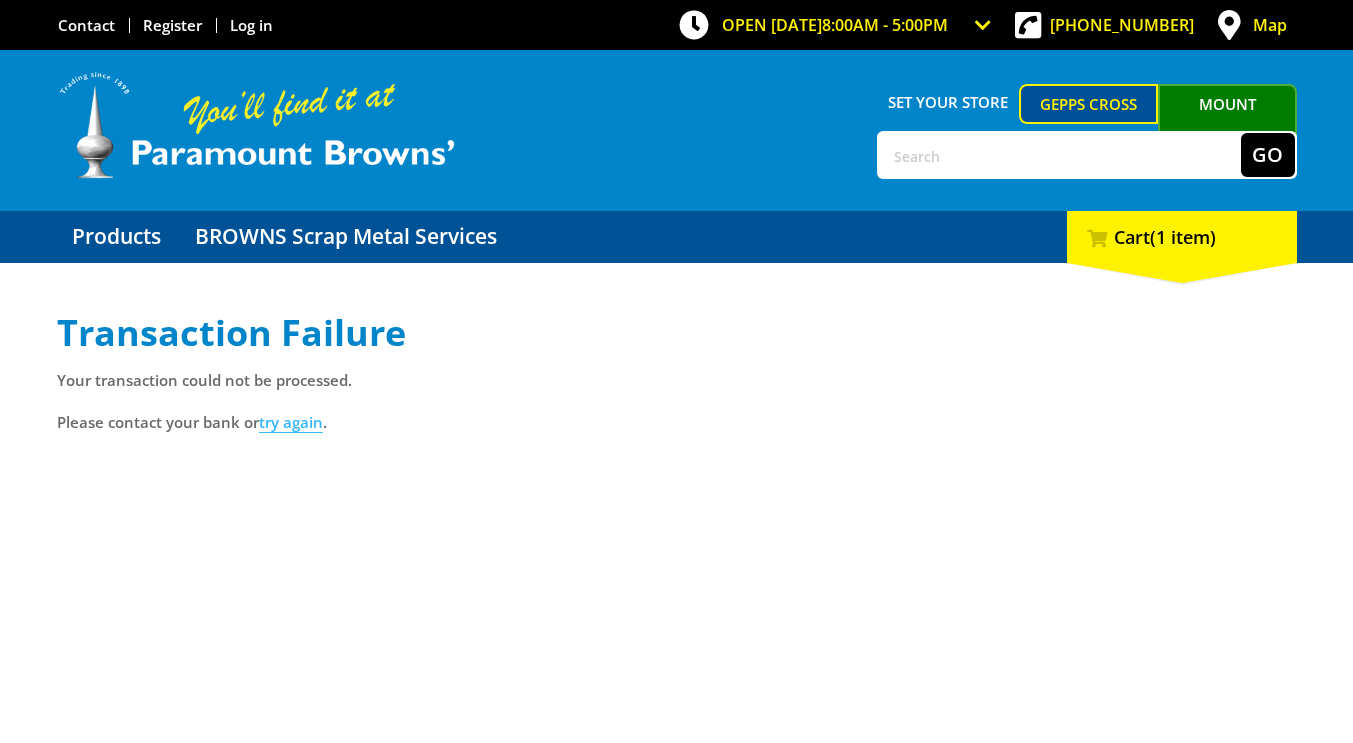 click on "try again" at bounding box center [291, 422] 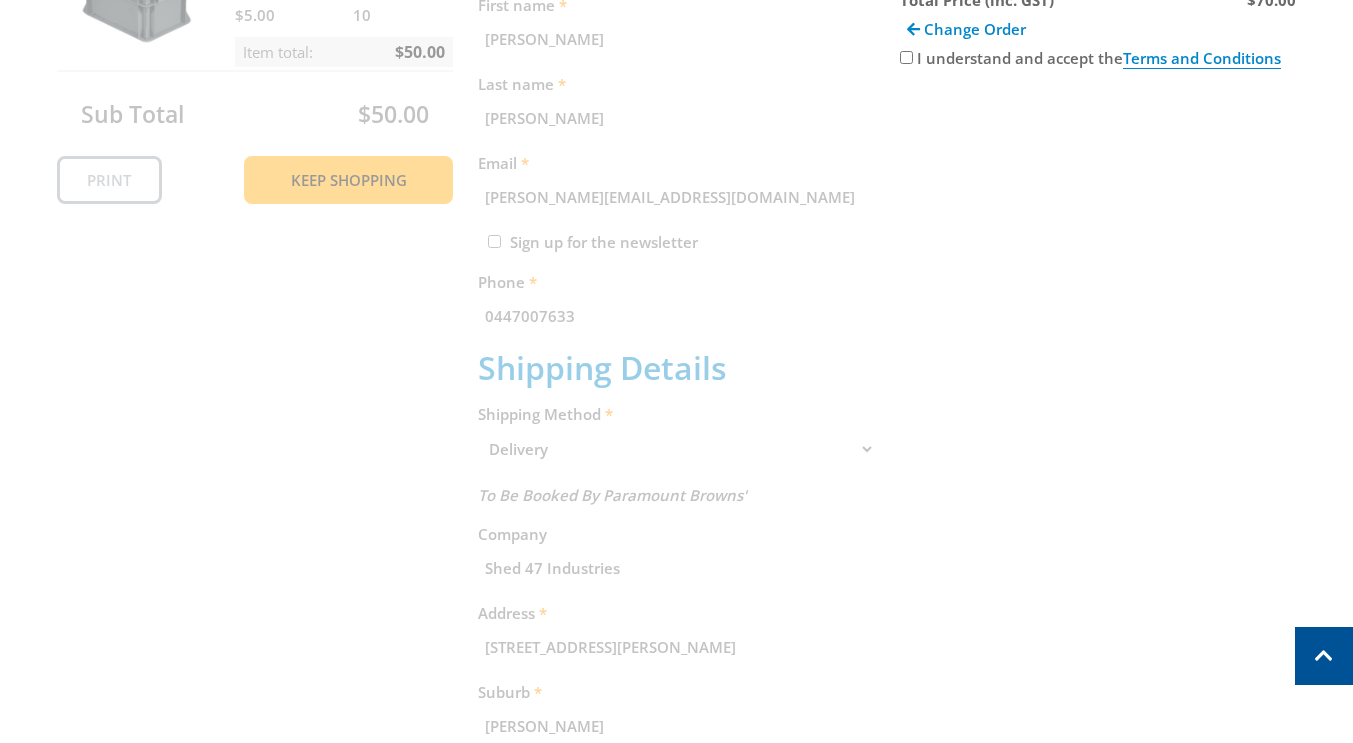 scroll, scrollTop: 300, scrollLeft: 0, axis: vertical 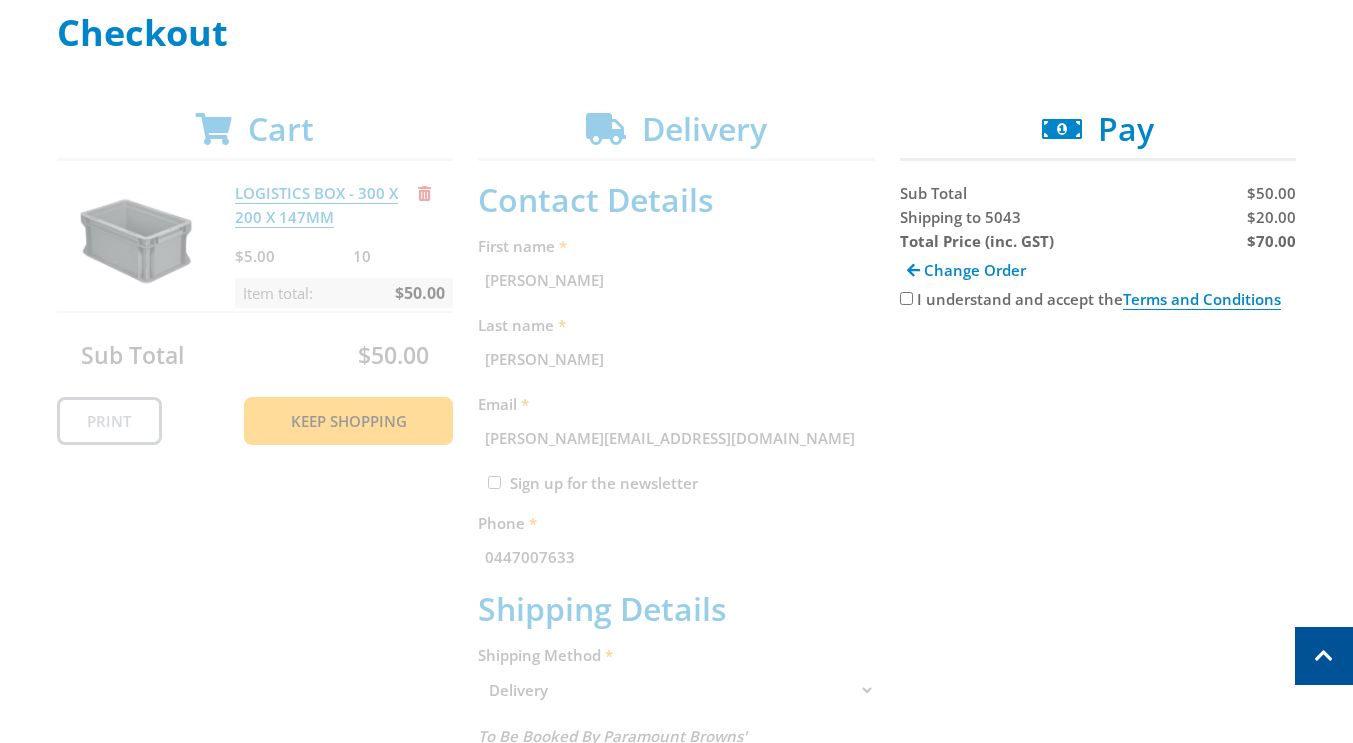 click on "Cart
LOGISTICS BOX - 300 X 200 X 147MM
$5.00
10
Item total:  $50.00
Sub Total
$50.00
Print
Keep Shopping
Delivery
Contact Details
First name
[PERSON_NAME]
Last name
[PERSON_NAME]
Email
[PERSON_NAME][EMAIL_ADDRESS][DOMAIN_NAME]
Sign up for the newsletter
Phone
[PHONE_NUMBER]
Shipping Details
Shipping Method
Pickup from Gepps Cross
Delivery
Preorder items
Your cart contains items that arent available yet
(Select an option)
Pickup Available Stock
1" at bounding box center [677, 738] 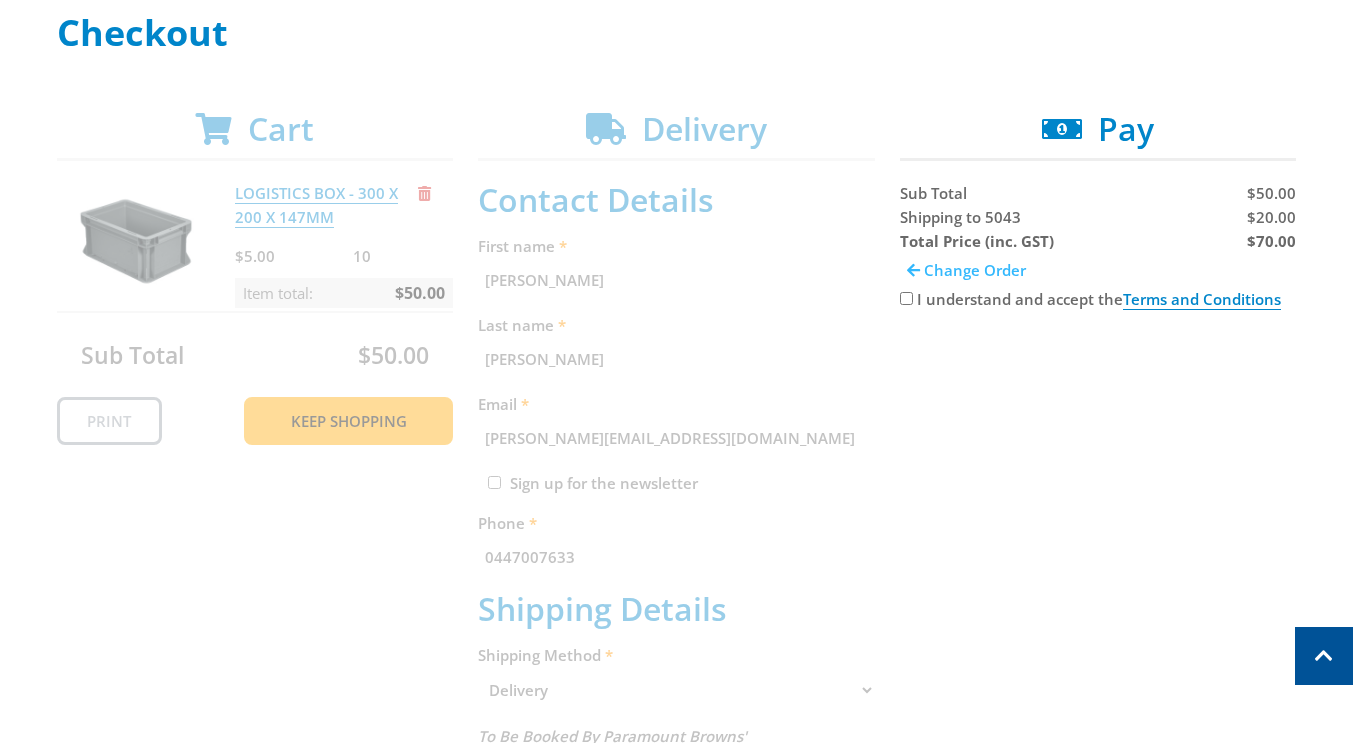 click on "Change Order" at bounding box center (975, 270) 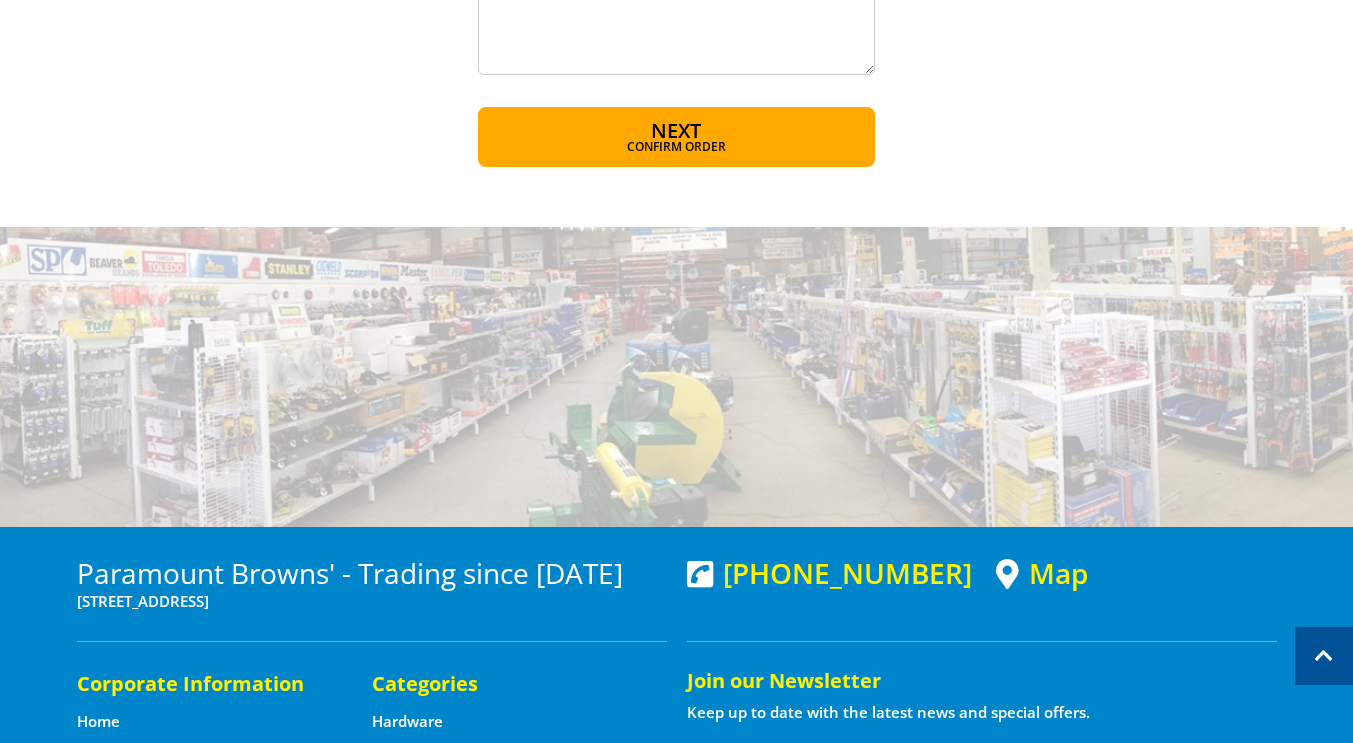 scroll, scrollTop: 1600, scrollLeft: 0, axis: vertical 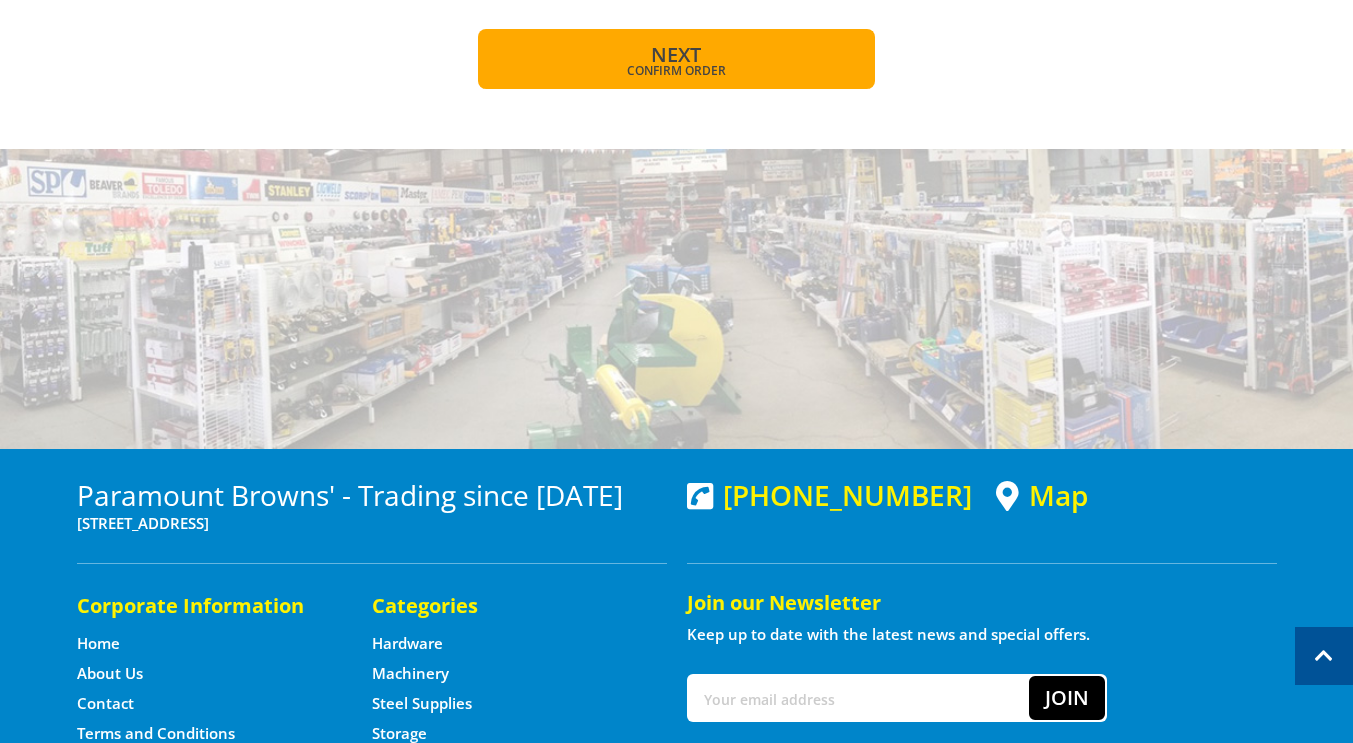 click on "Confirm order" at bounding box center (676, 71) 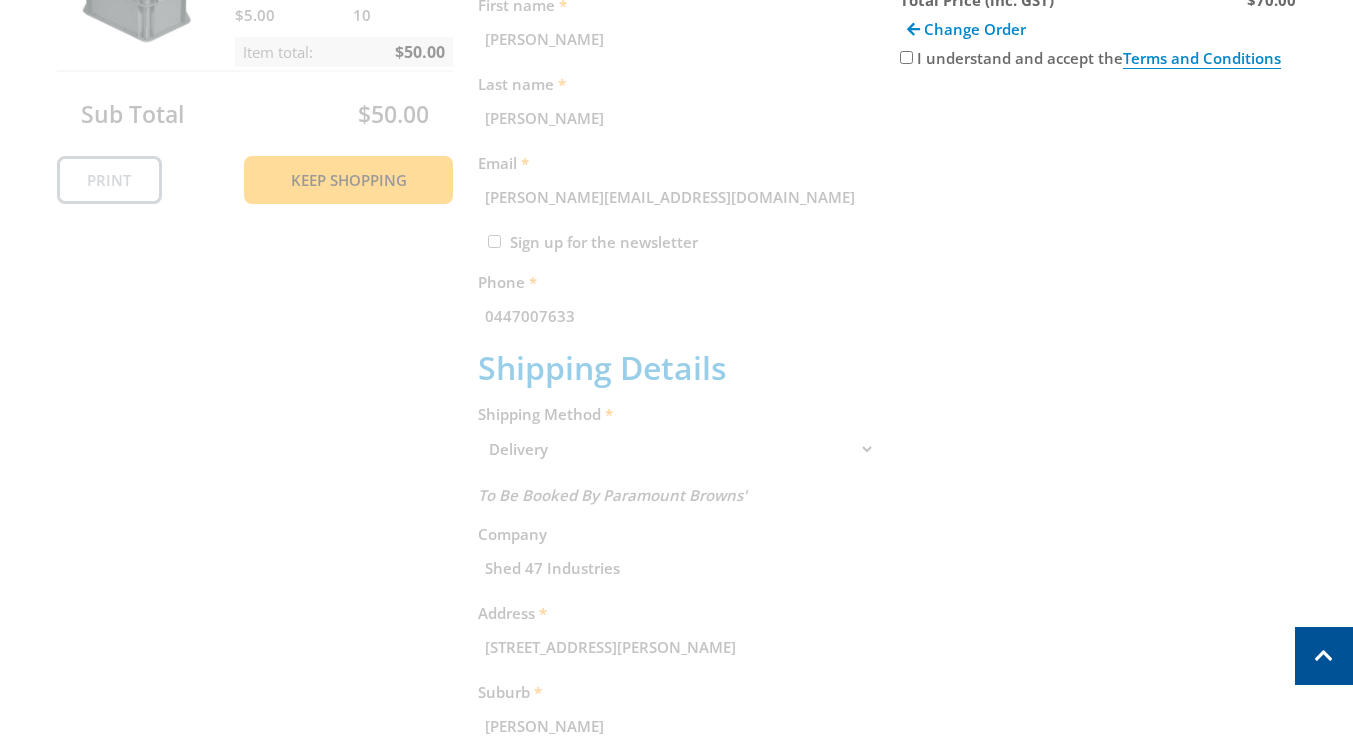 scroll, scrollTop: 410, scrollLeft: 0, axis: vertical 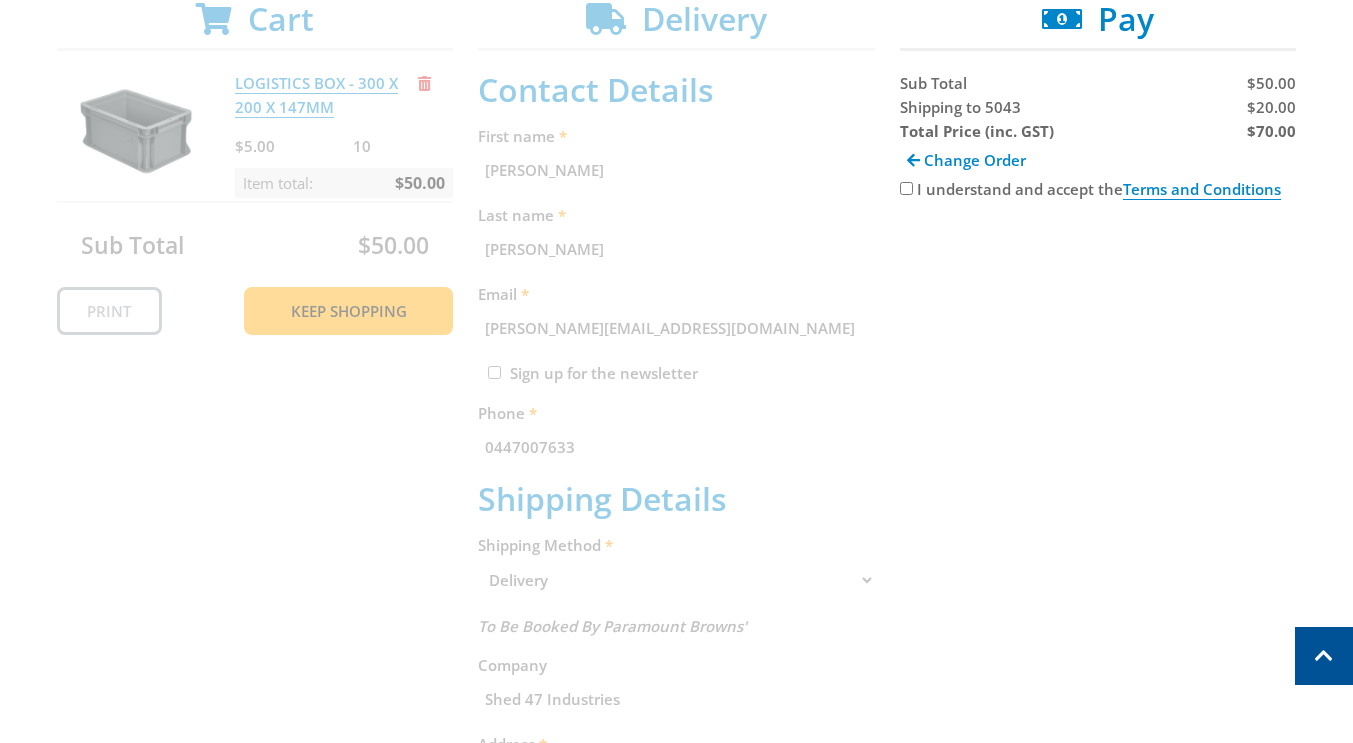 click on "I understand and accept the  Terms and Conditions" at bounding box center [906, 188] 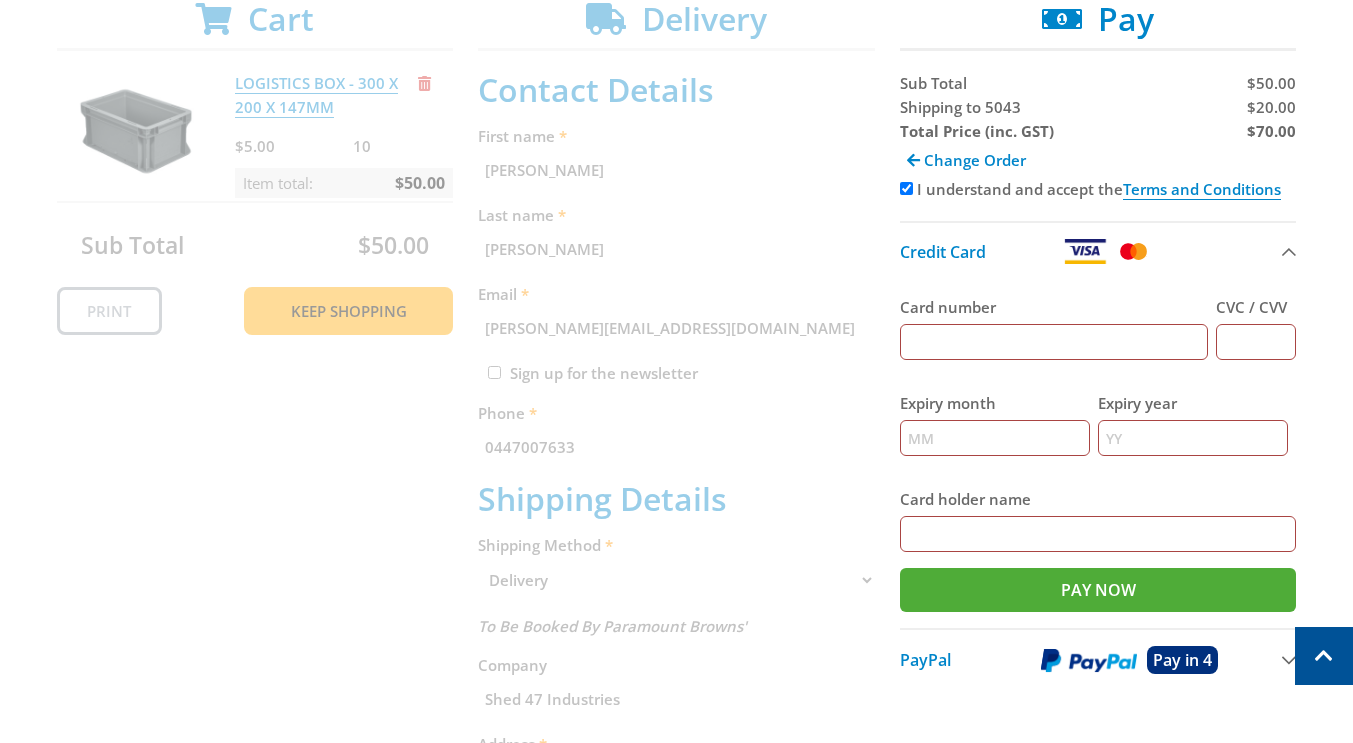drag, startPoint x: 1003, startPoint y: 343, endPoint x: 1013, endPoint y: 360, distance: 19.723083 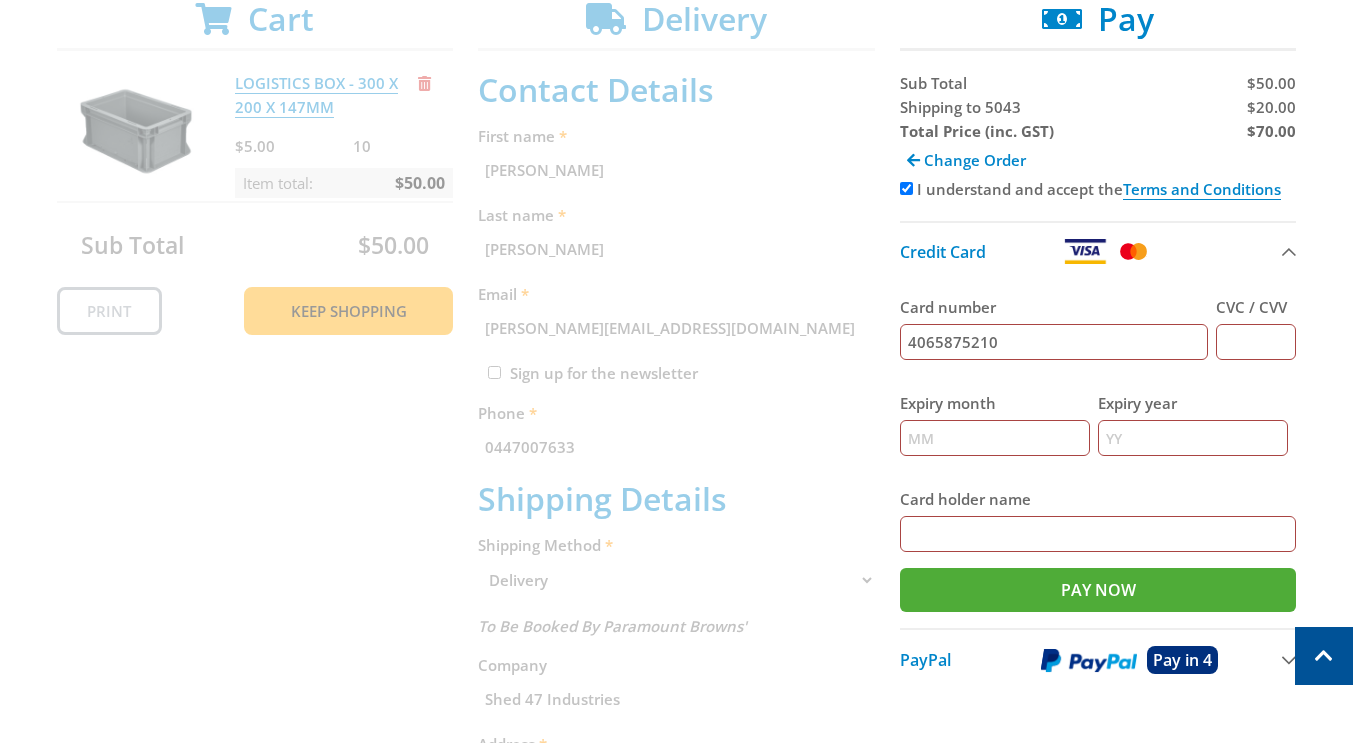 scroll, scrollTop: 409, scrollLeft: 0, axis: vertical 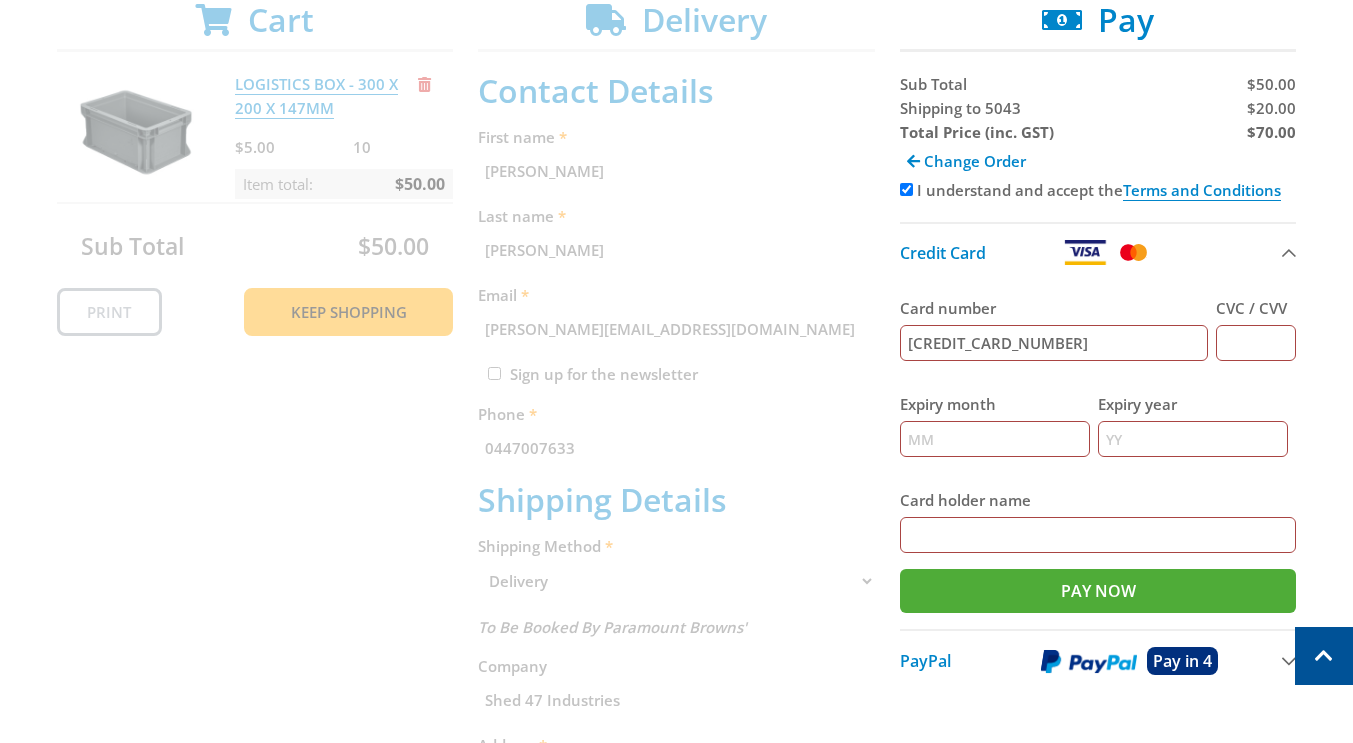 type on "4065875213021941" 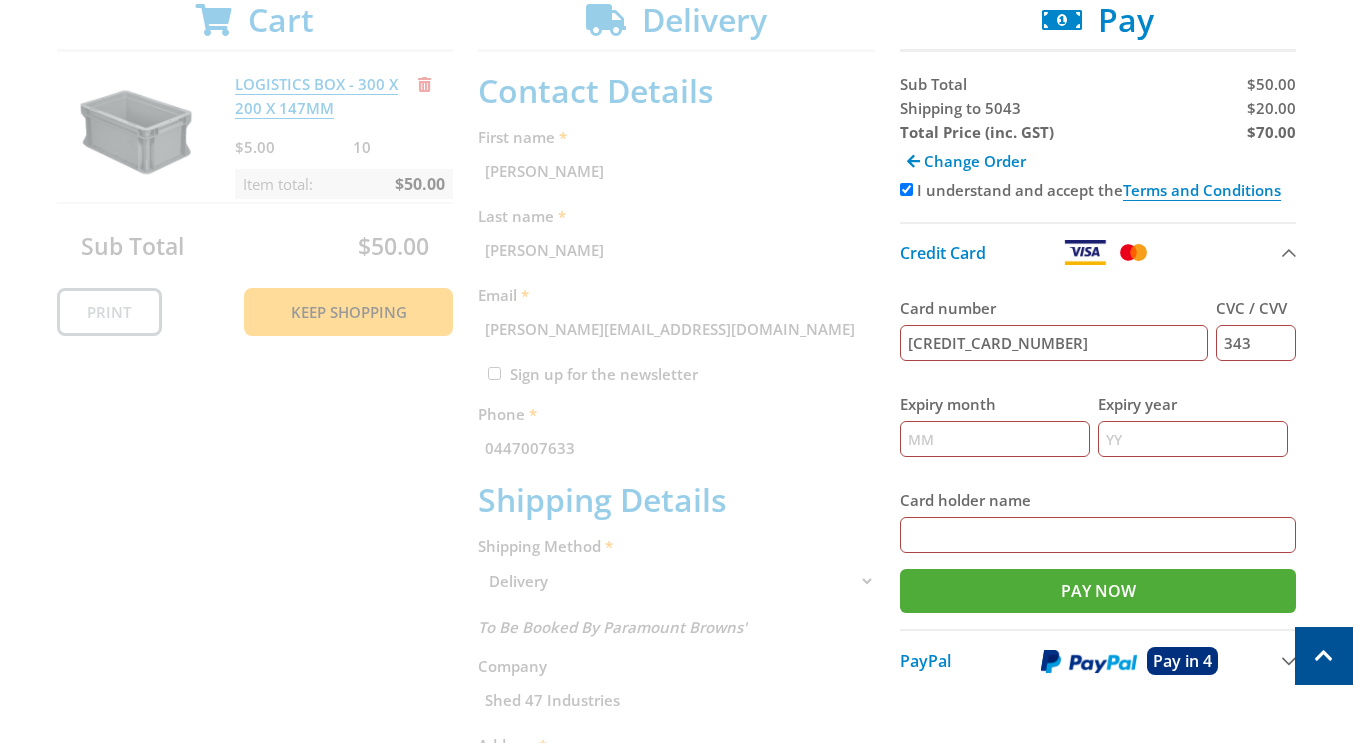 type on "343" 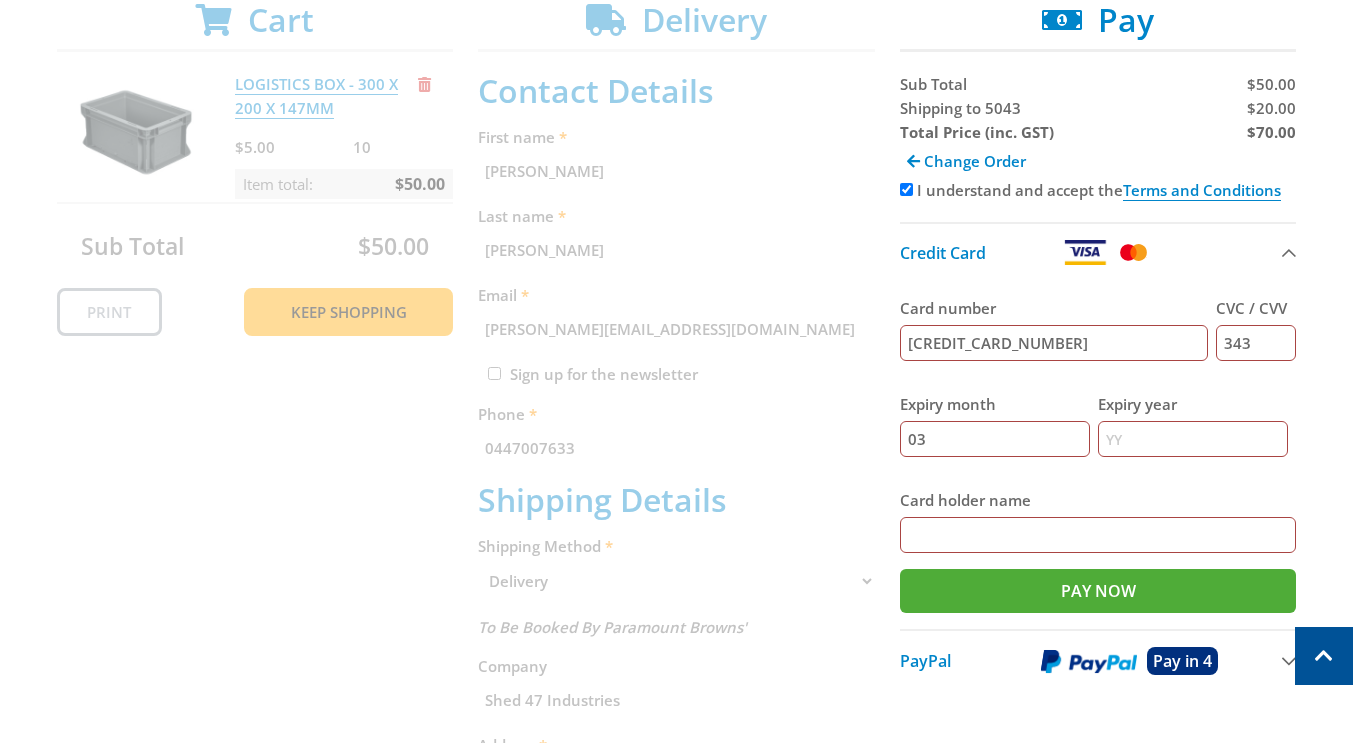 type on "03" 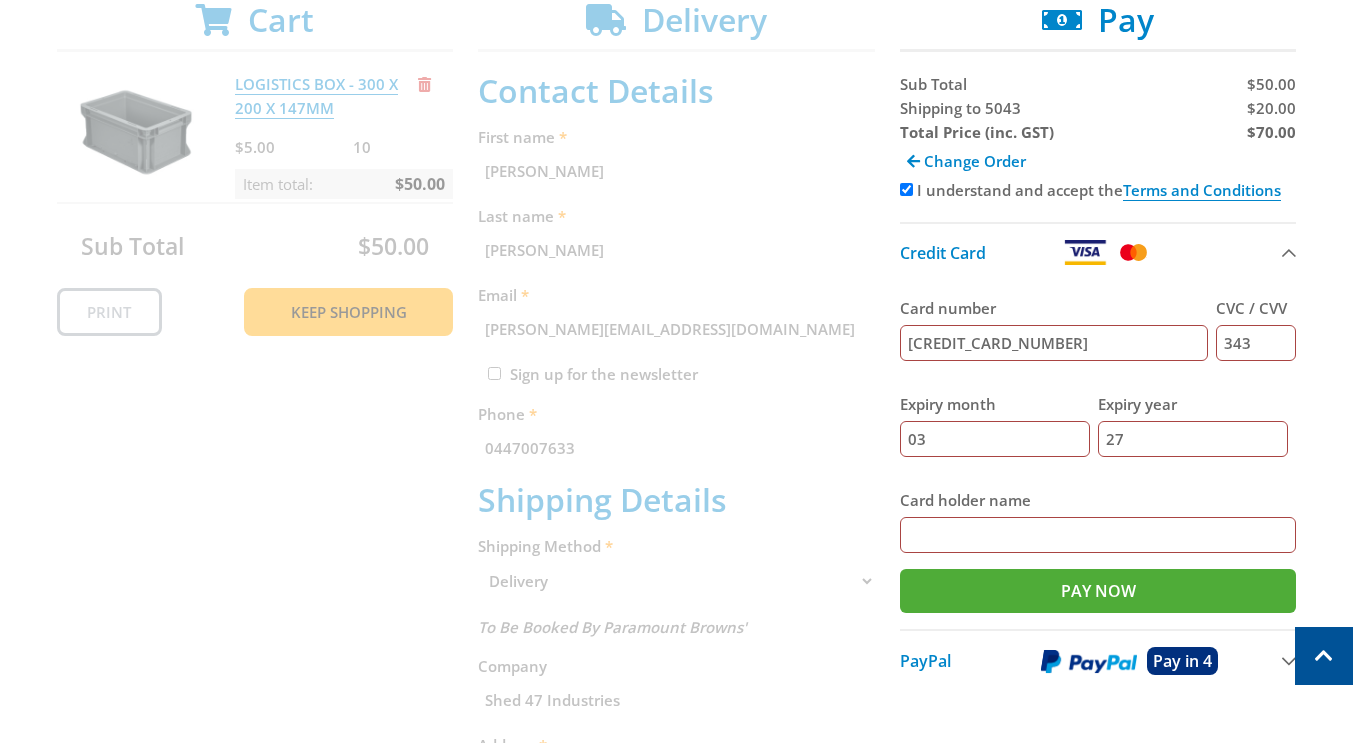 type on "27" 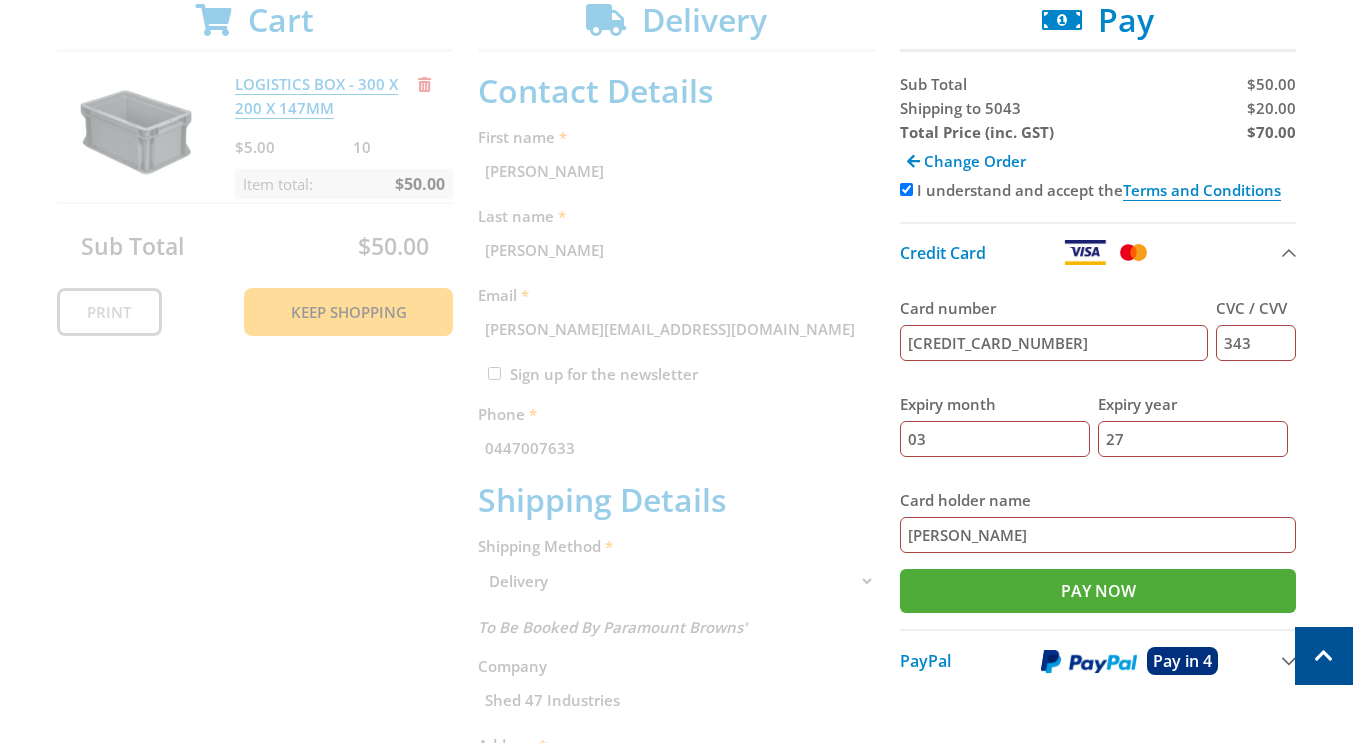 type on "Amy Smyth" 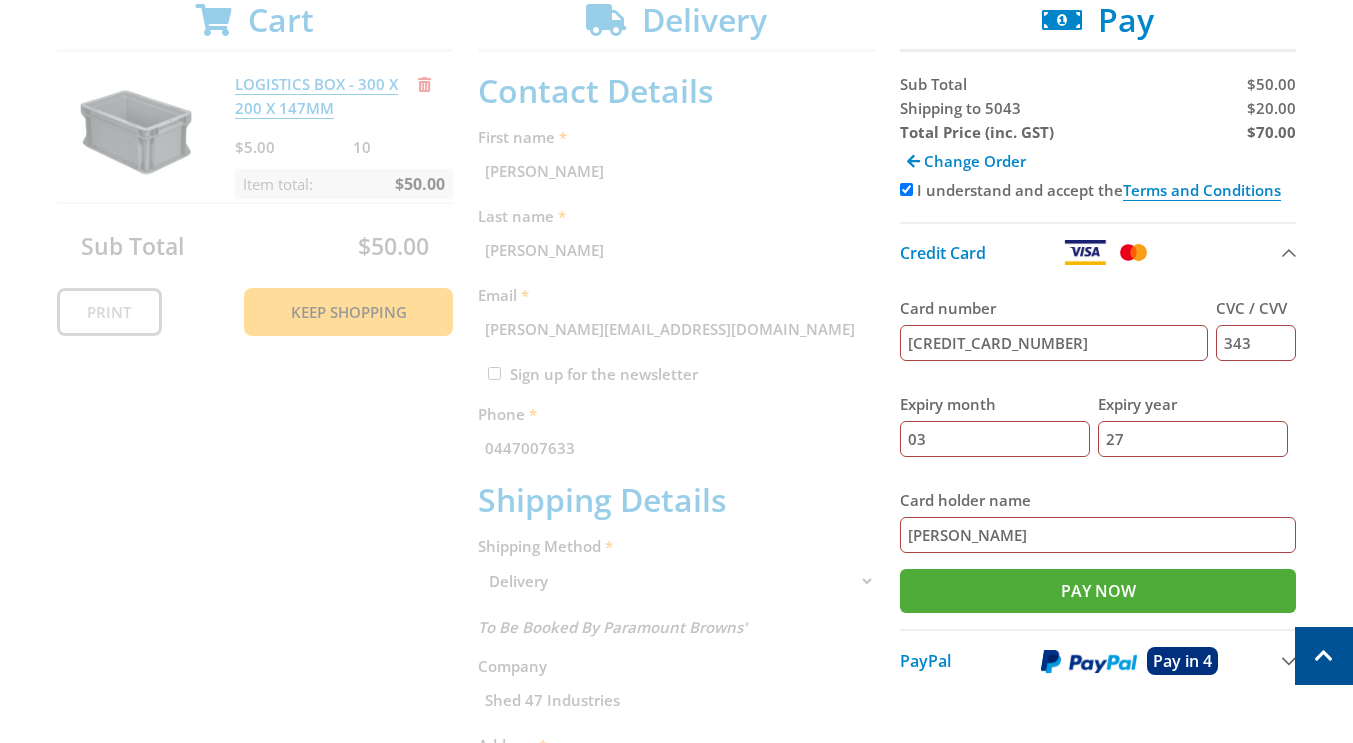 click on "Cart
LOGISTICS BOX - 300 X 200 X 147MM
$5.00
10
Item total:  $50.00
Sub Total
$50.00
Print
Keep Shopping
Delivery
Contact Details
First name
Amy
Last name
Smyth
Email
amy@shed47industries.com
Sign up for the newsletter
Phone
0447007633
Shipping Details
Shipping Method
Pickup from Gepps Cross
Delivery
Preorder items
Your cart contains items that arent available yet
(Select an option)
Pickup Available Stock
1" at bounding box center (677, 629) 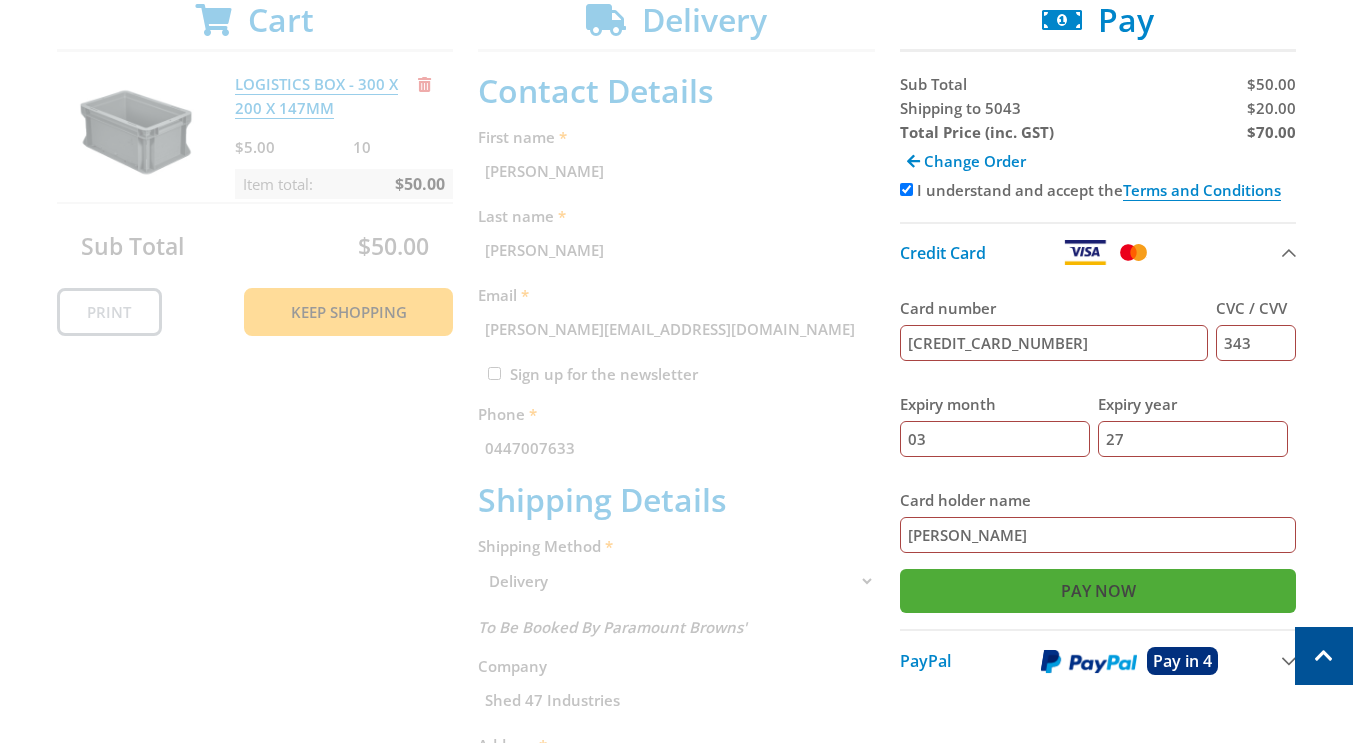 click on "Pay Now" at bounding box center (1098, 591) 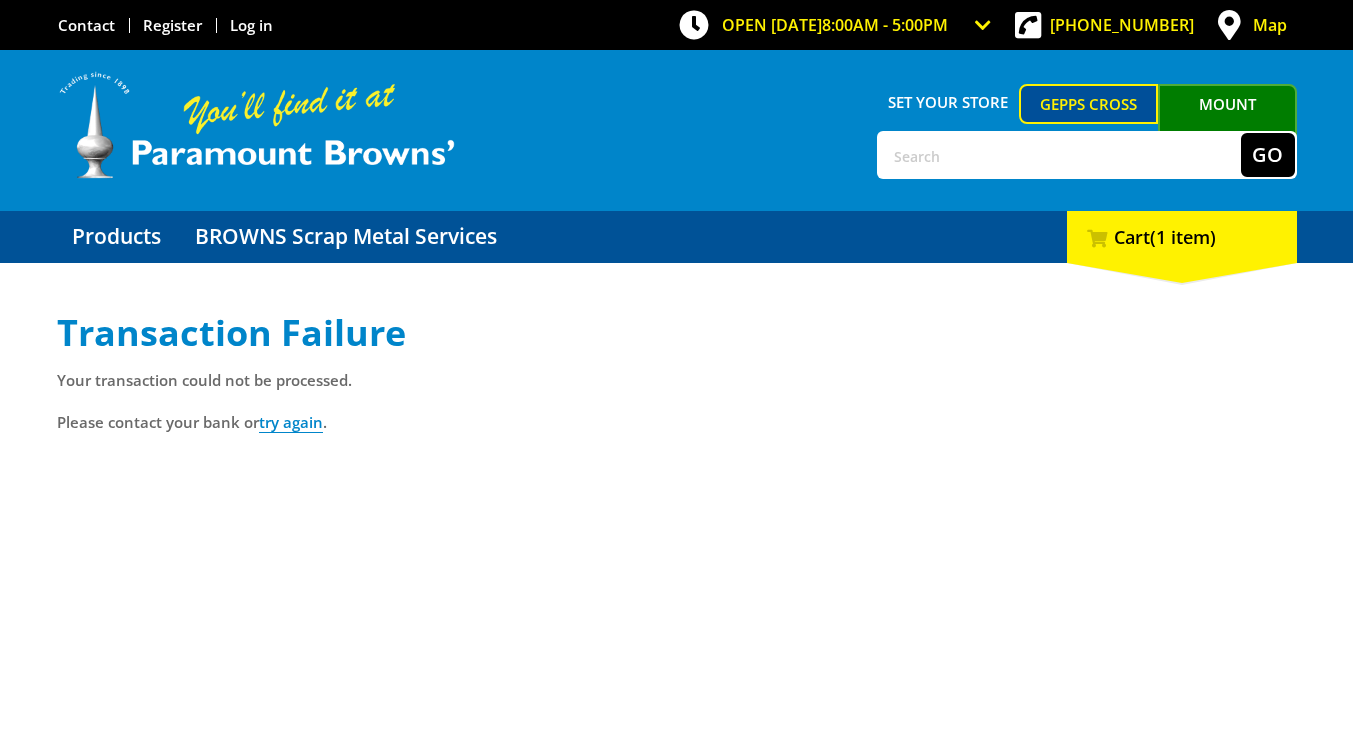 scroll, scrollTop: 0, scrollLeft: 0, axis: both 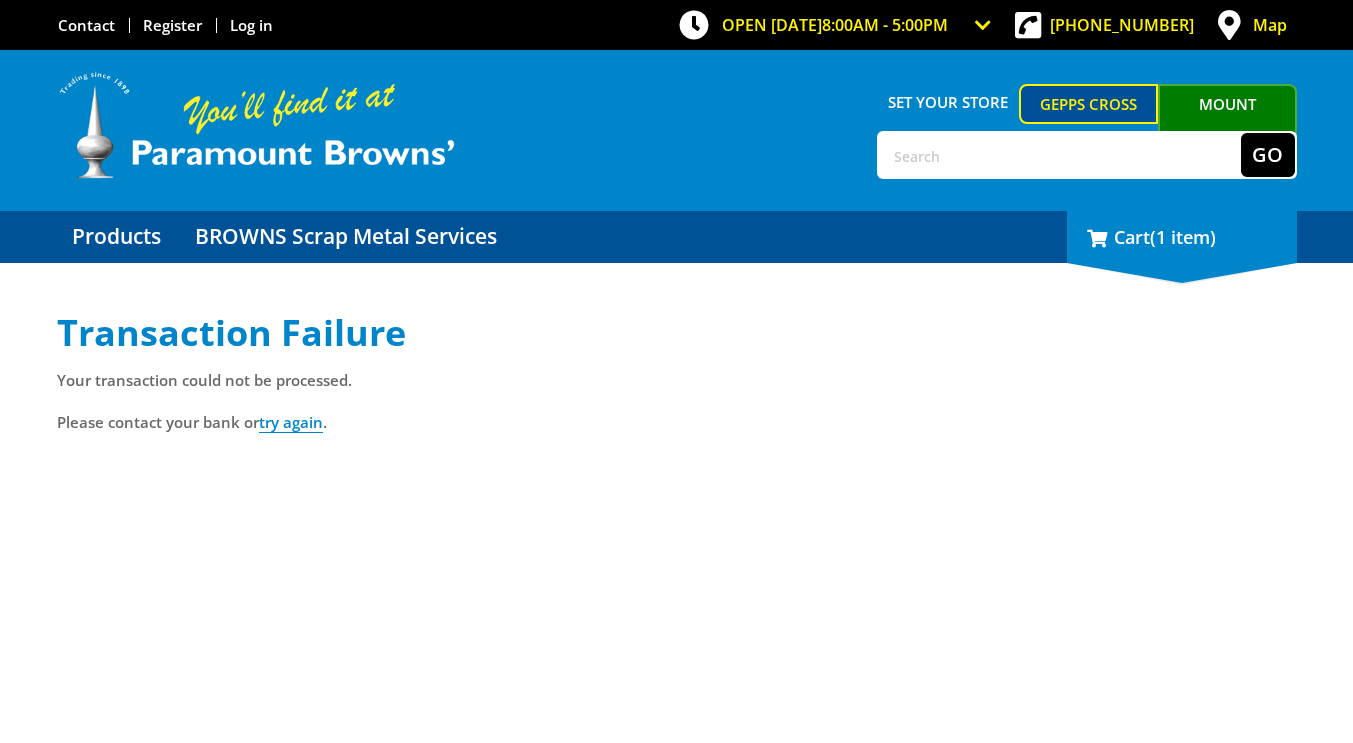 click on "1  Cart  (1 item)" at bounding box center (1182, 237) 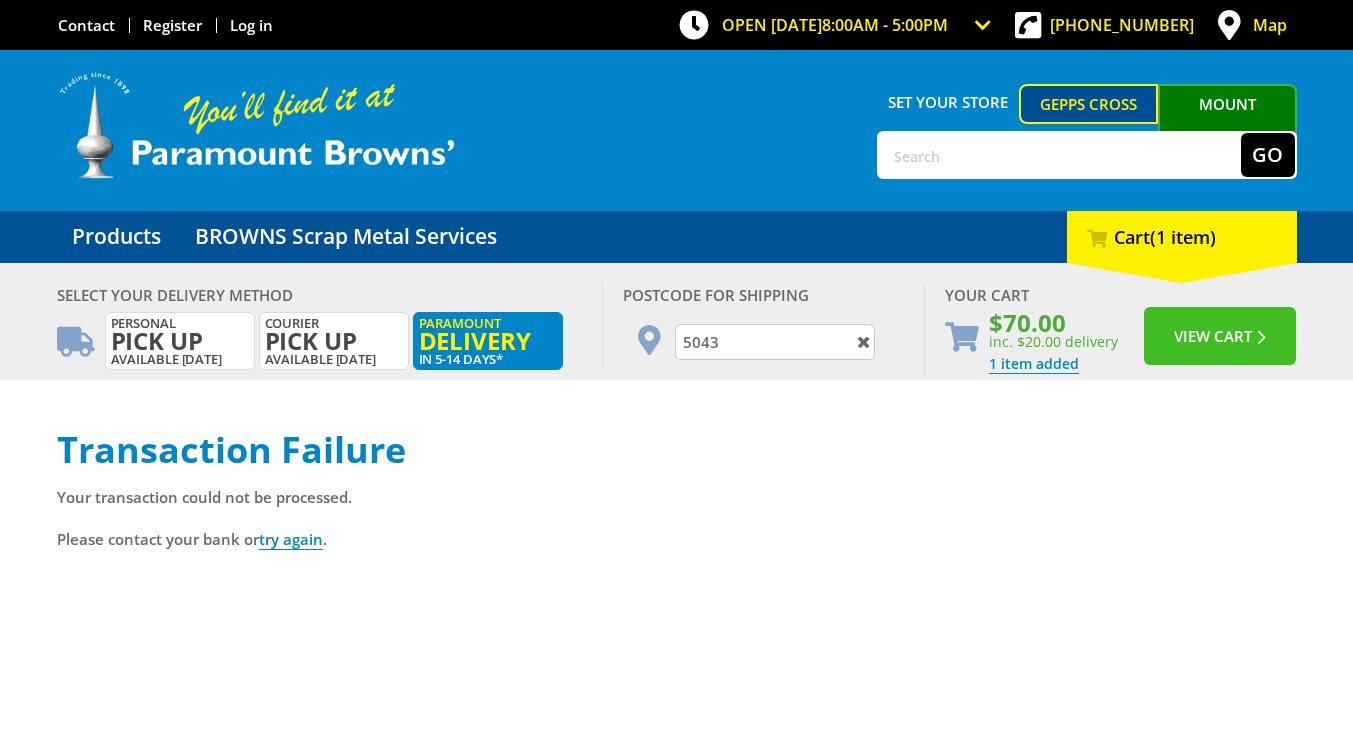 click on "View Cart" at bounding box center [1220, 336] 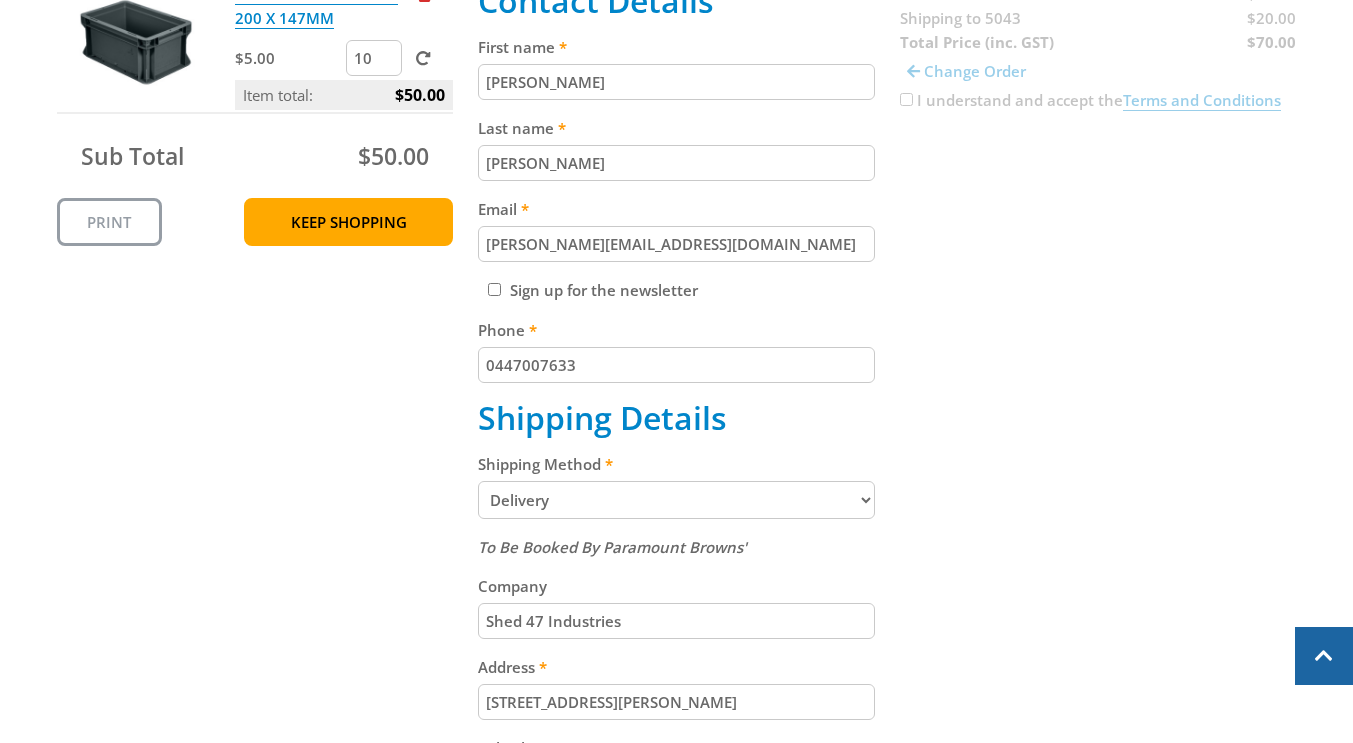 scroll, scrollTop: 500, scrollLeft: 0, axis: vertical 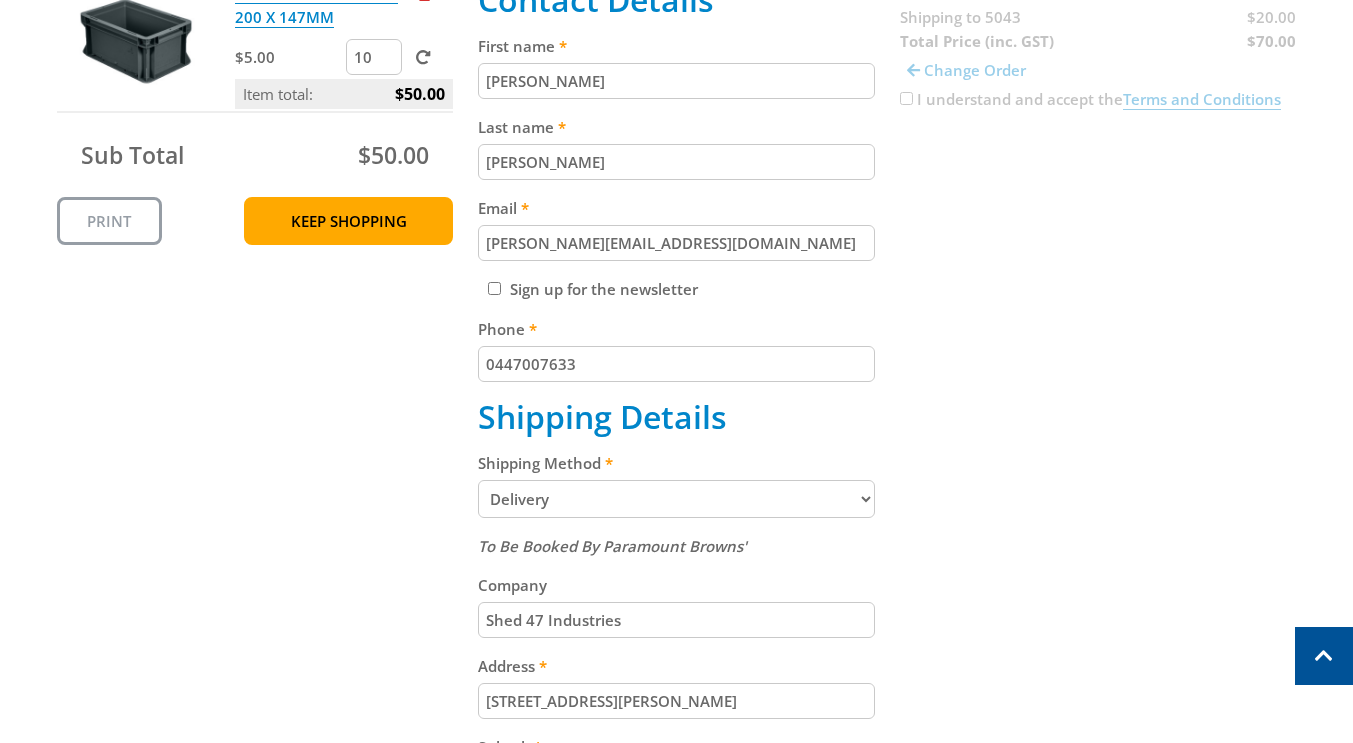 drag, startPoint x: 943, startPoint y: 389, endPoint x: 997, endPoint y: 437, distance: 72.249565 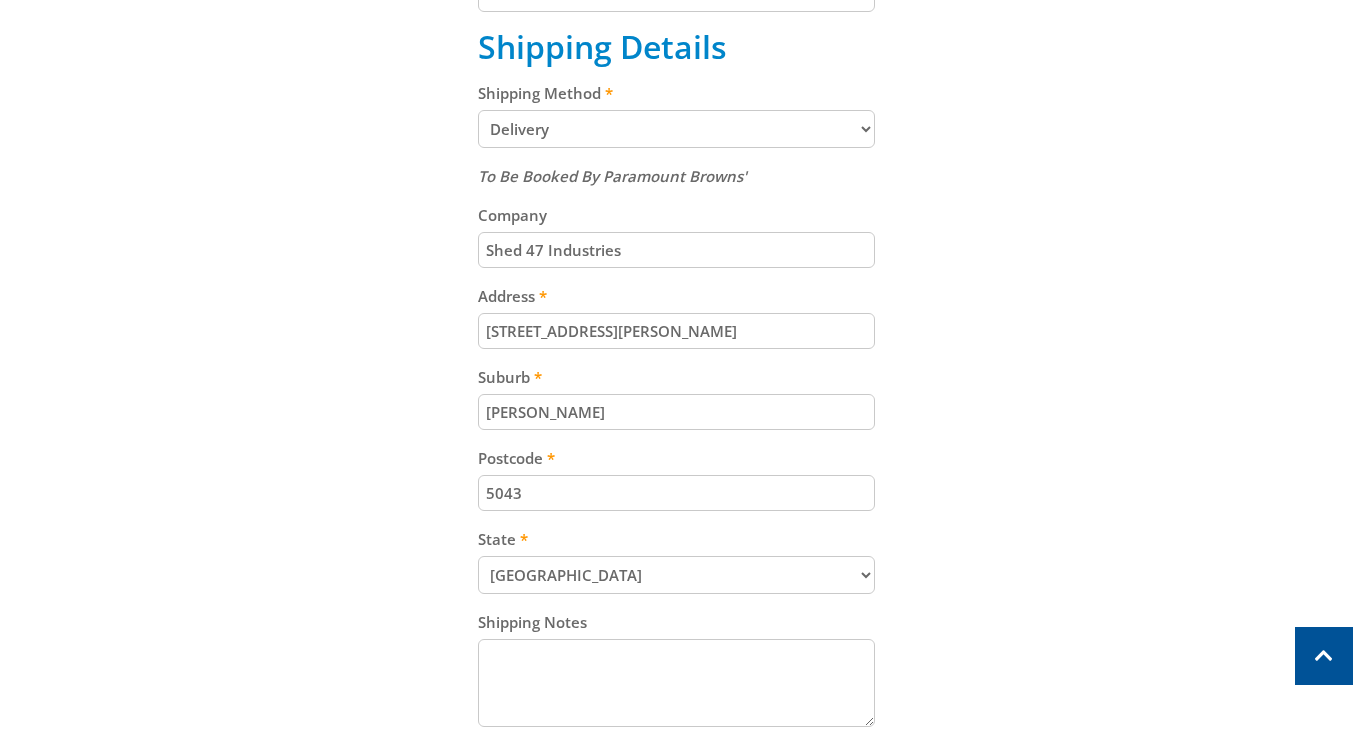 scroll, scrollTop: 1100, scrollLeft: 0, axis: vertical 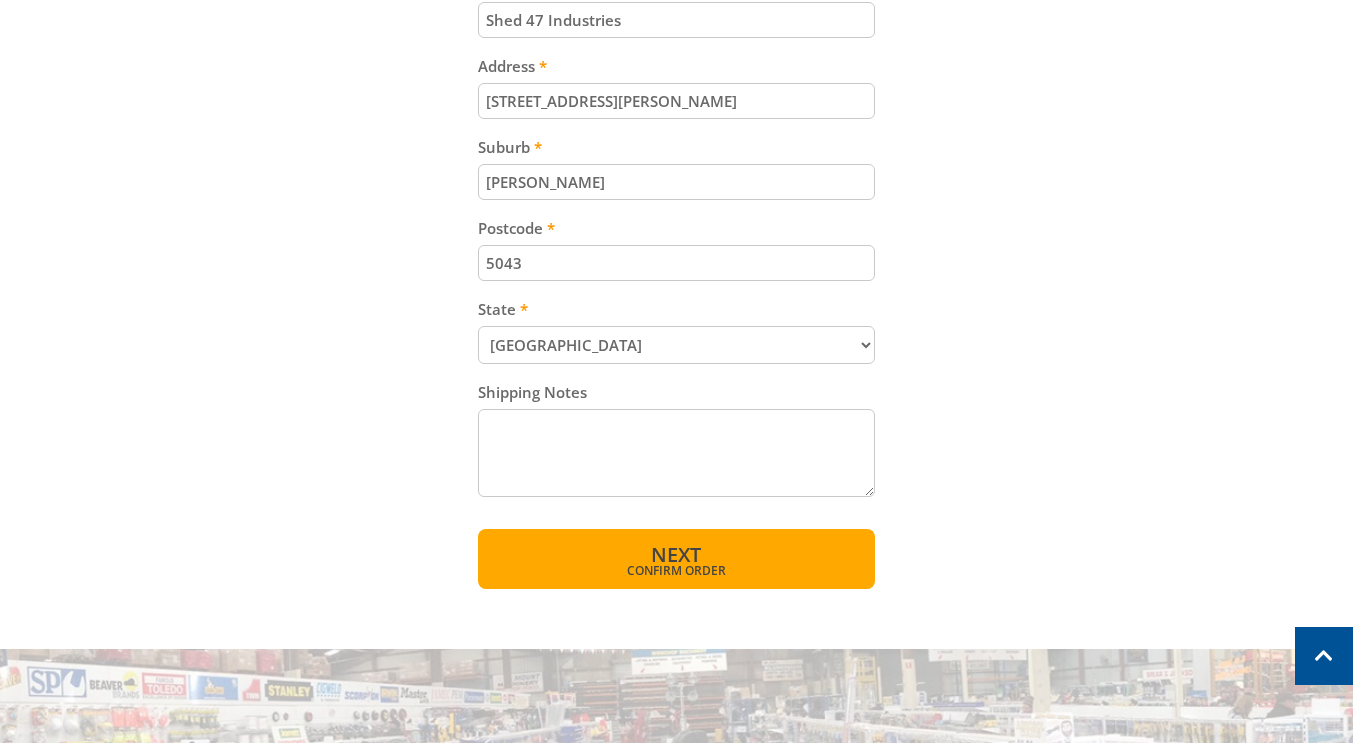 click on "Next" at bounding box center [676, 554] 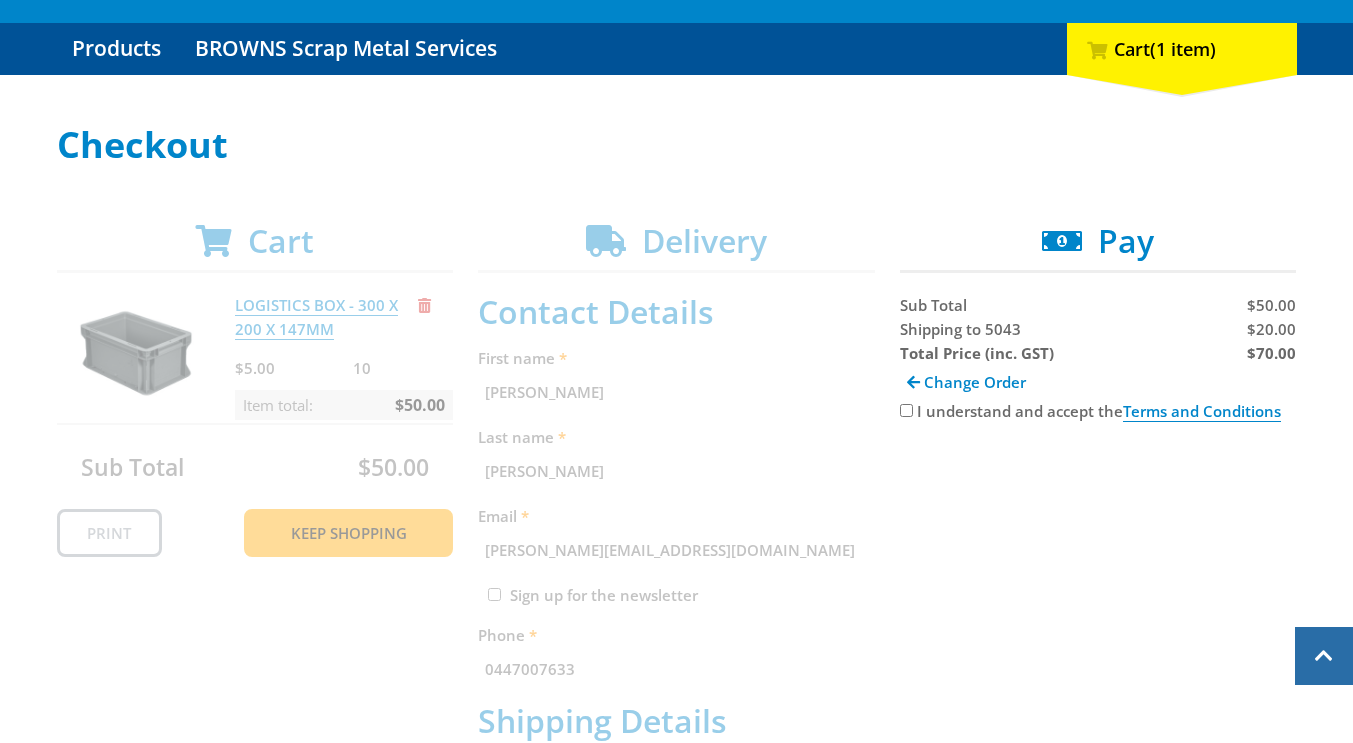 scroll, scrollTop: 110, scrollLeft: 0, axis: vertical 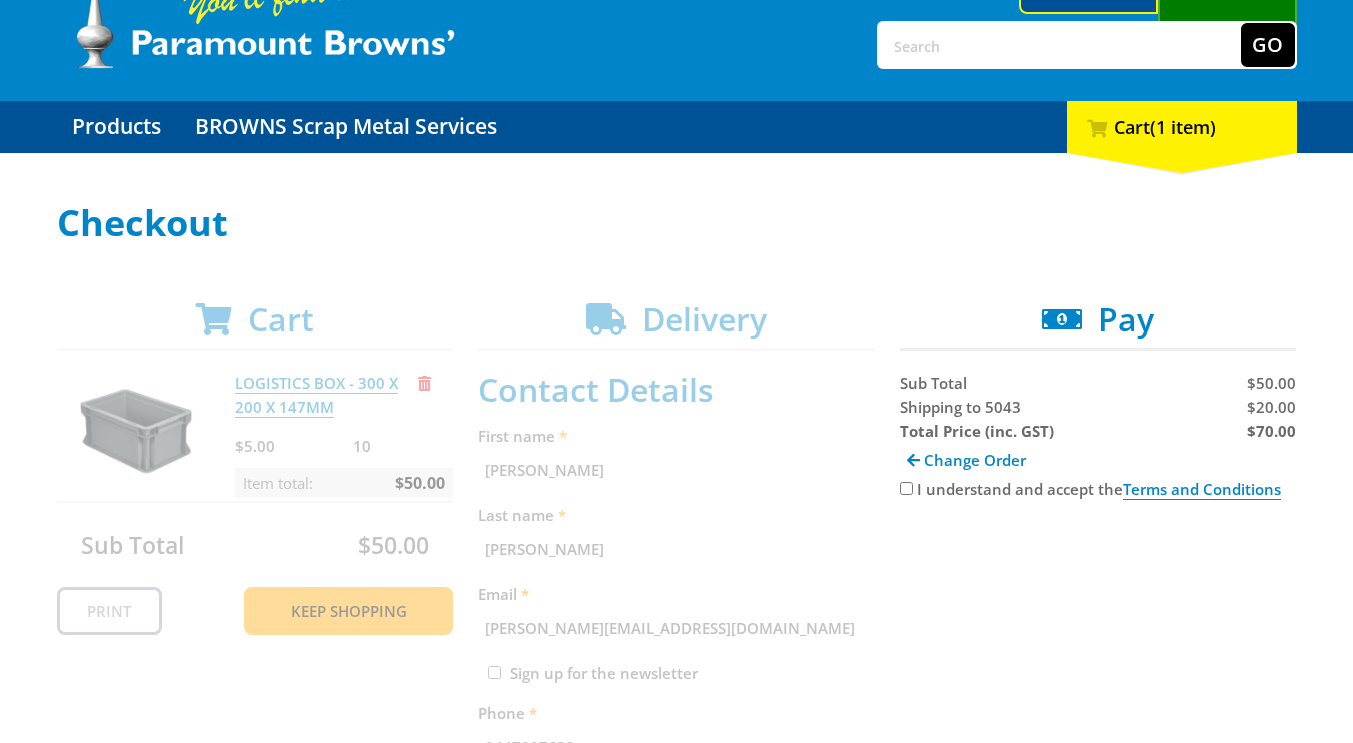 click on "I understand and accept the  Terms and Conditions" at bounding box center [1099, 489] 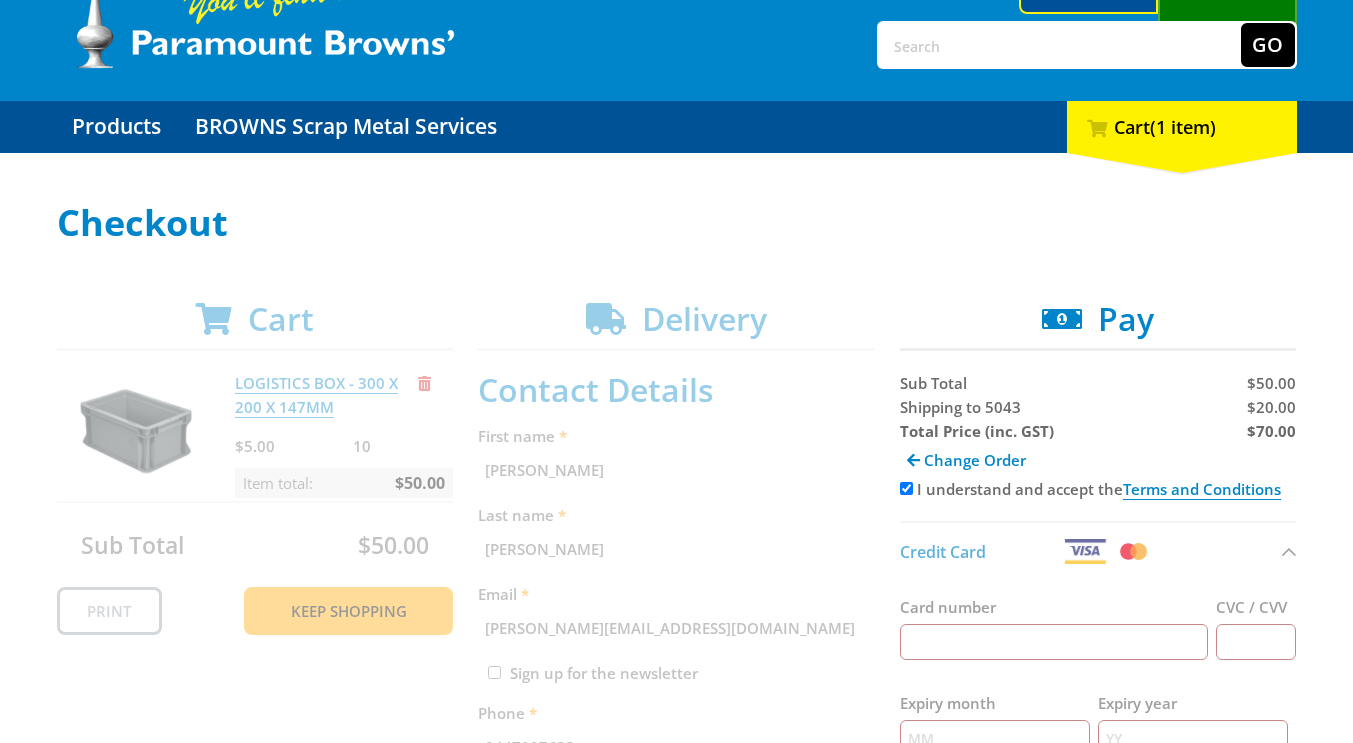 click on "I understand and accept the  Terms and Conditions" at bounding box center [906, 488] 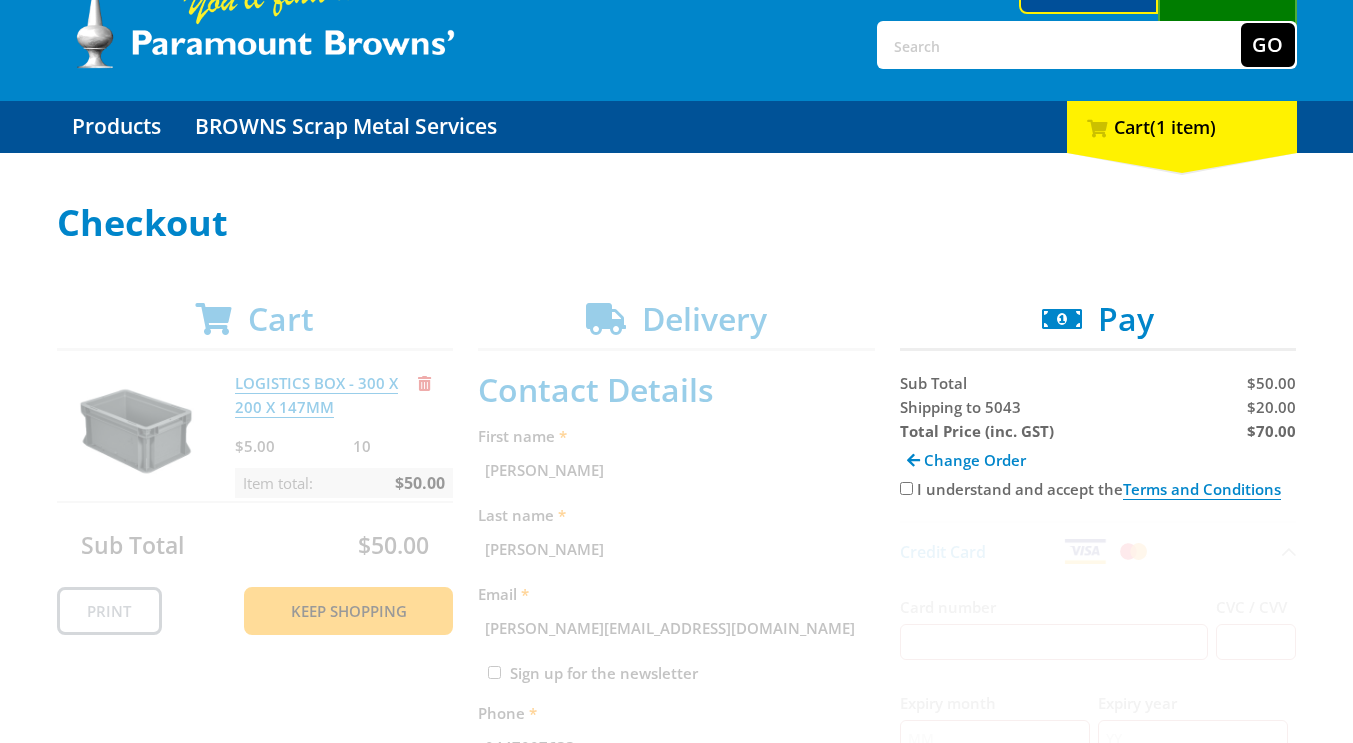 click on "I understand and accept the  Terms and Conditions" at bounding box center (906, 488) 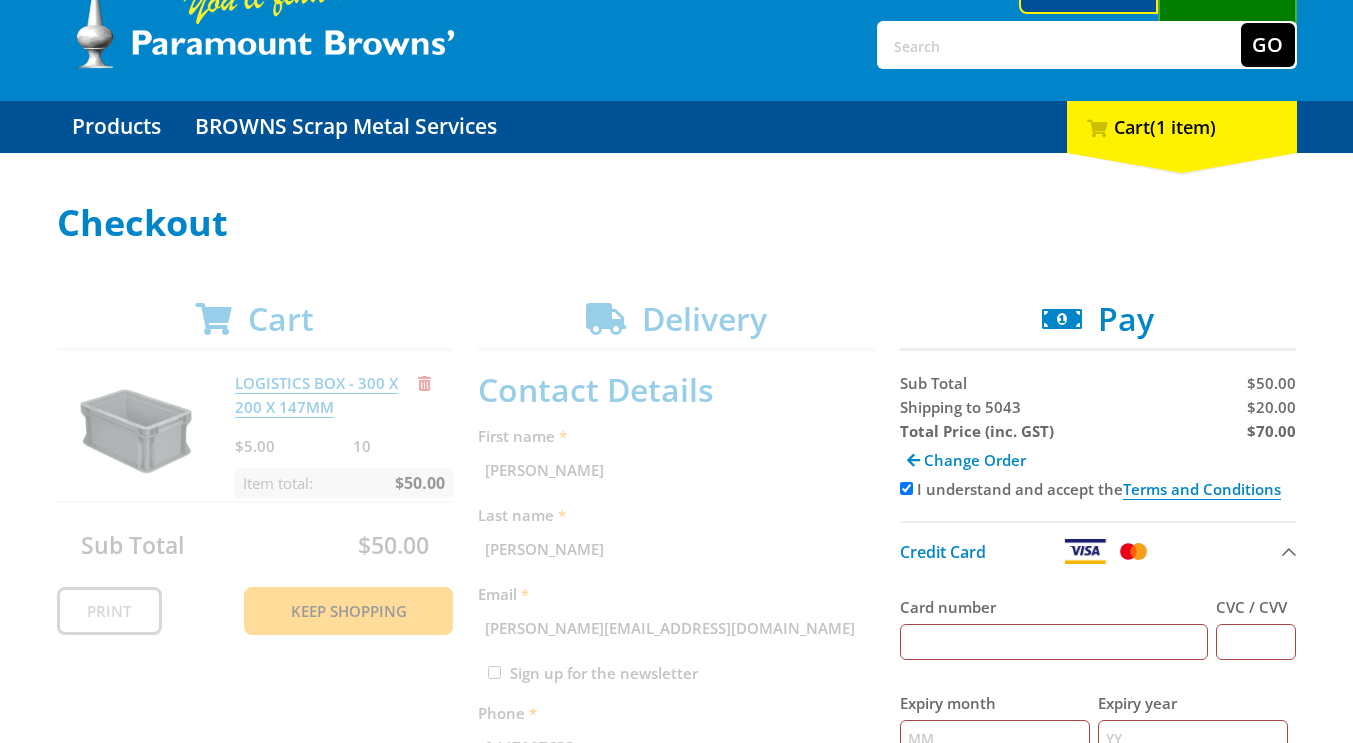 click on "Card number" at bounding box center [1054, 642] 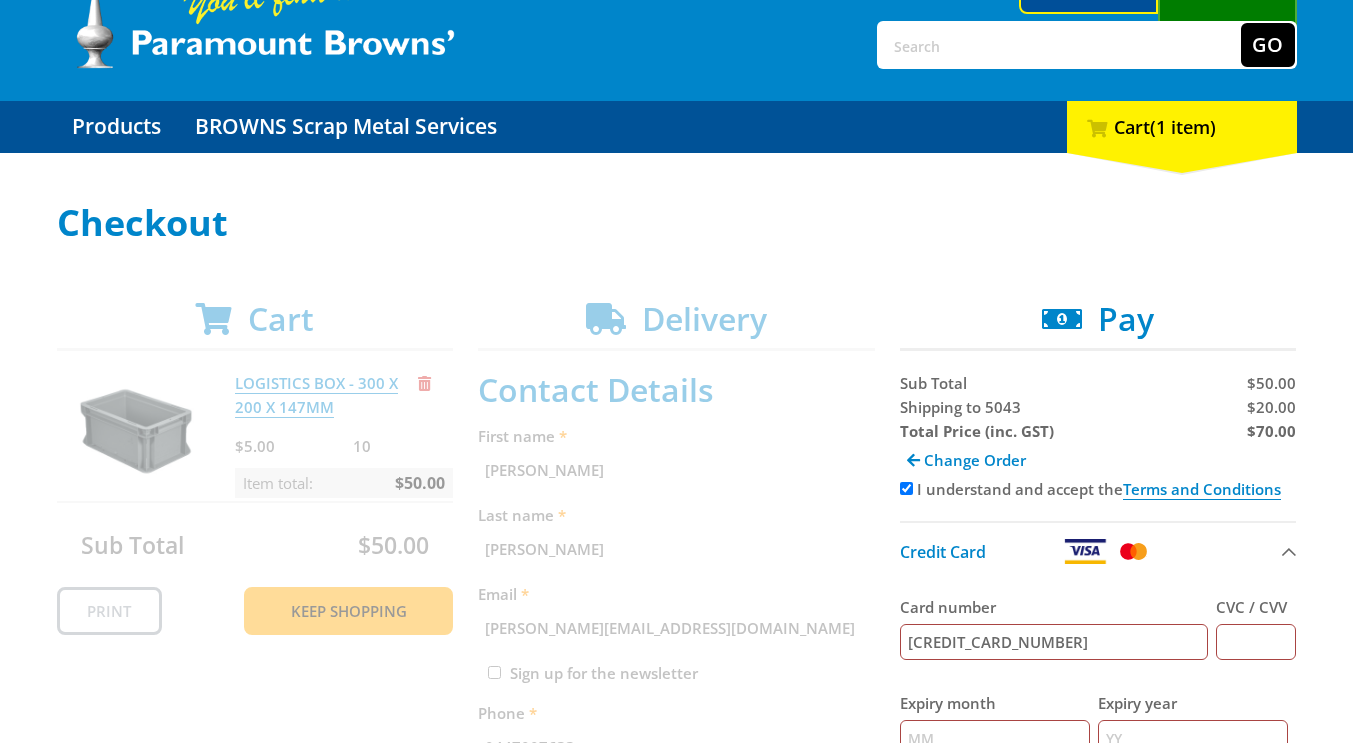 type on "4065875216097294" 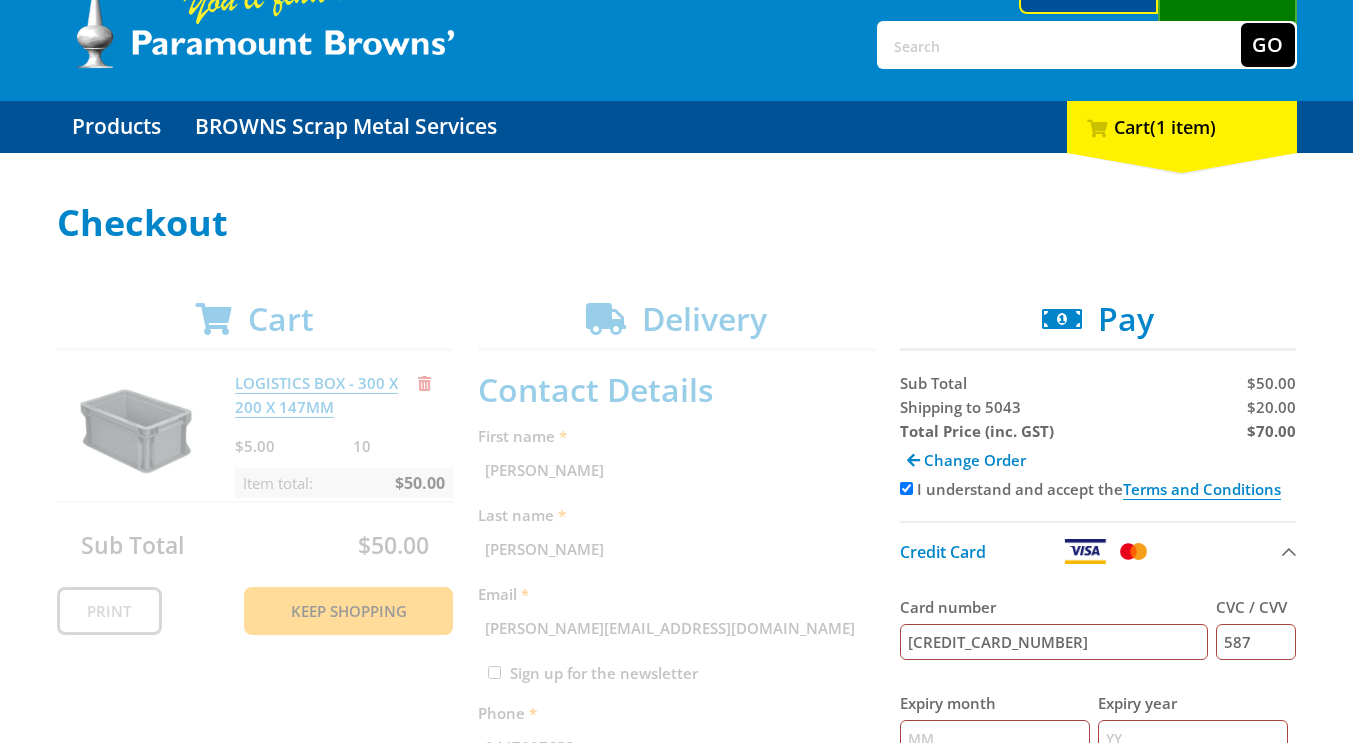 type on "587" 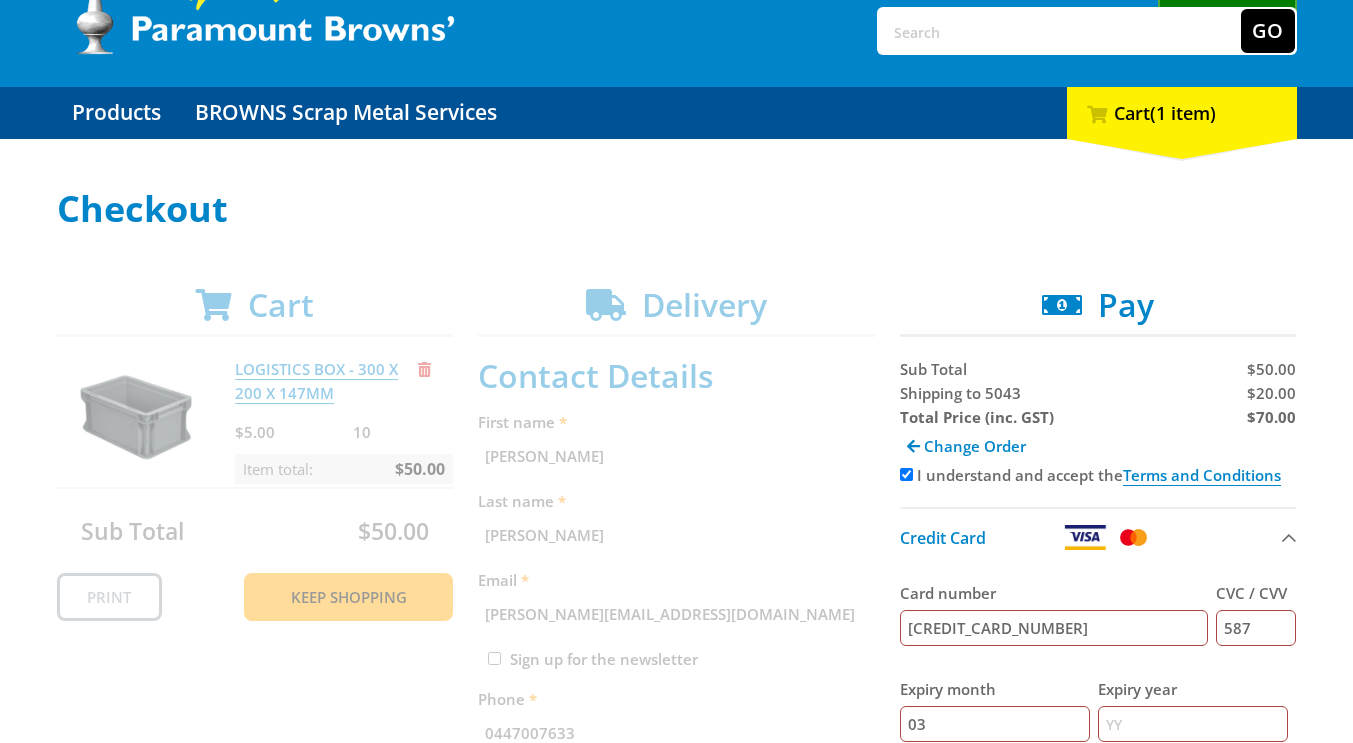 type on "03" 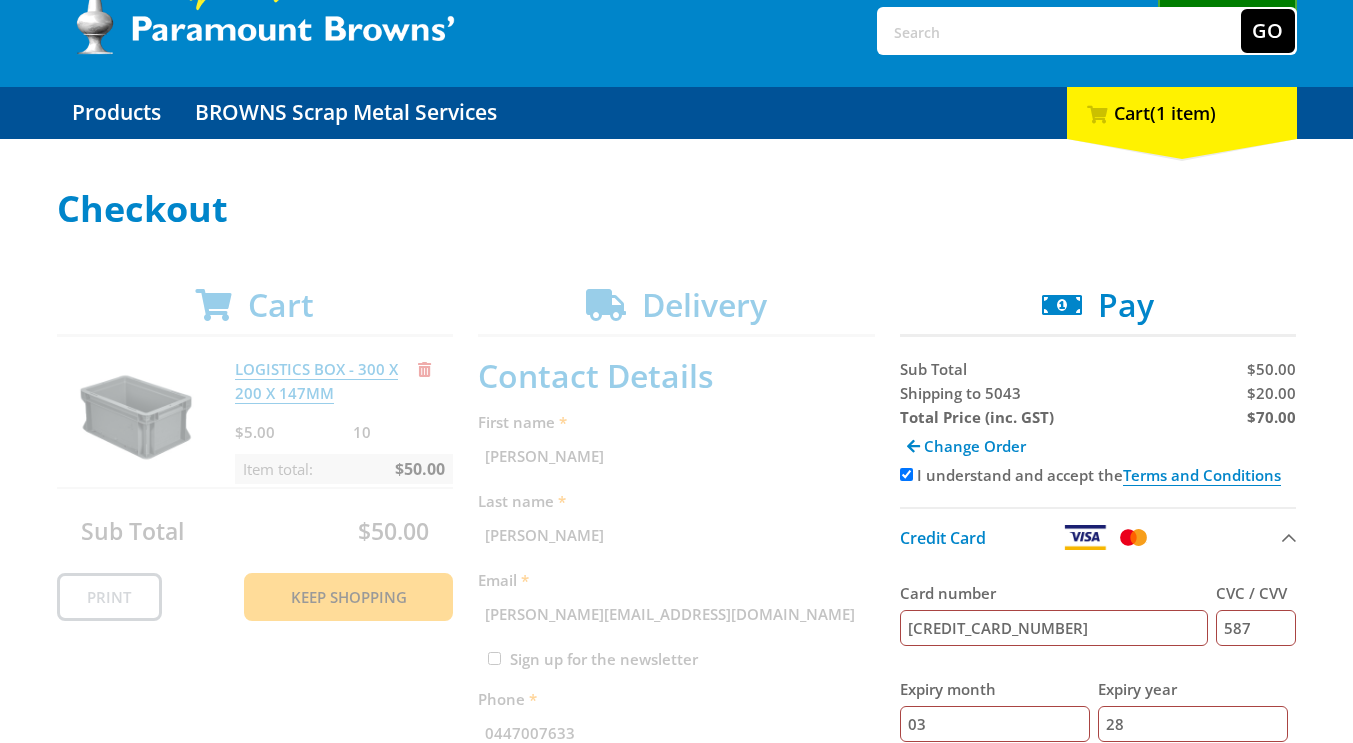 type on "28" 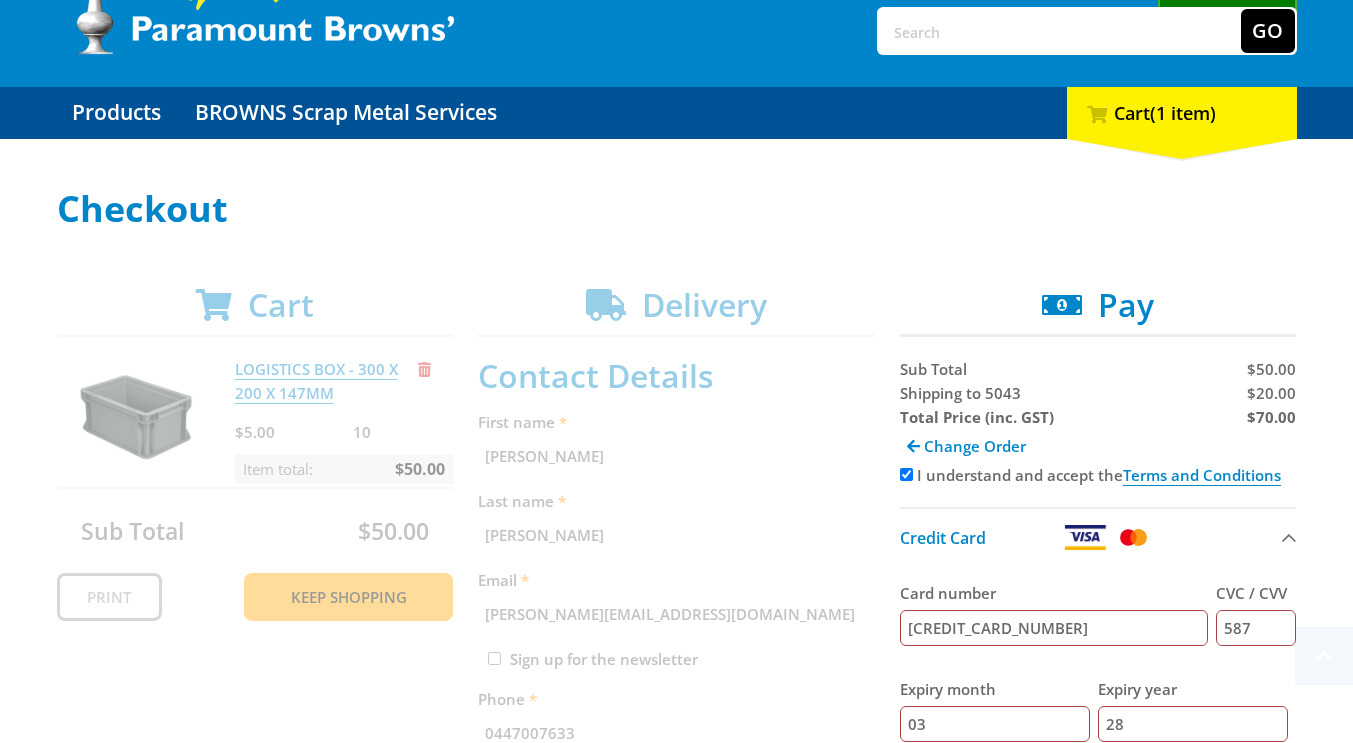 scroll, scrollTop: 574, scrollLeft: 0, axis: vertical 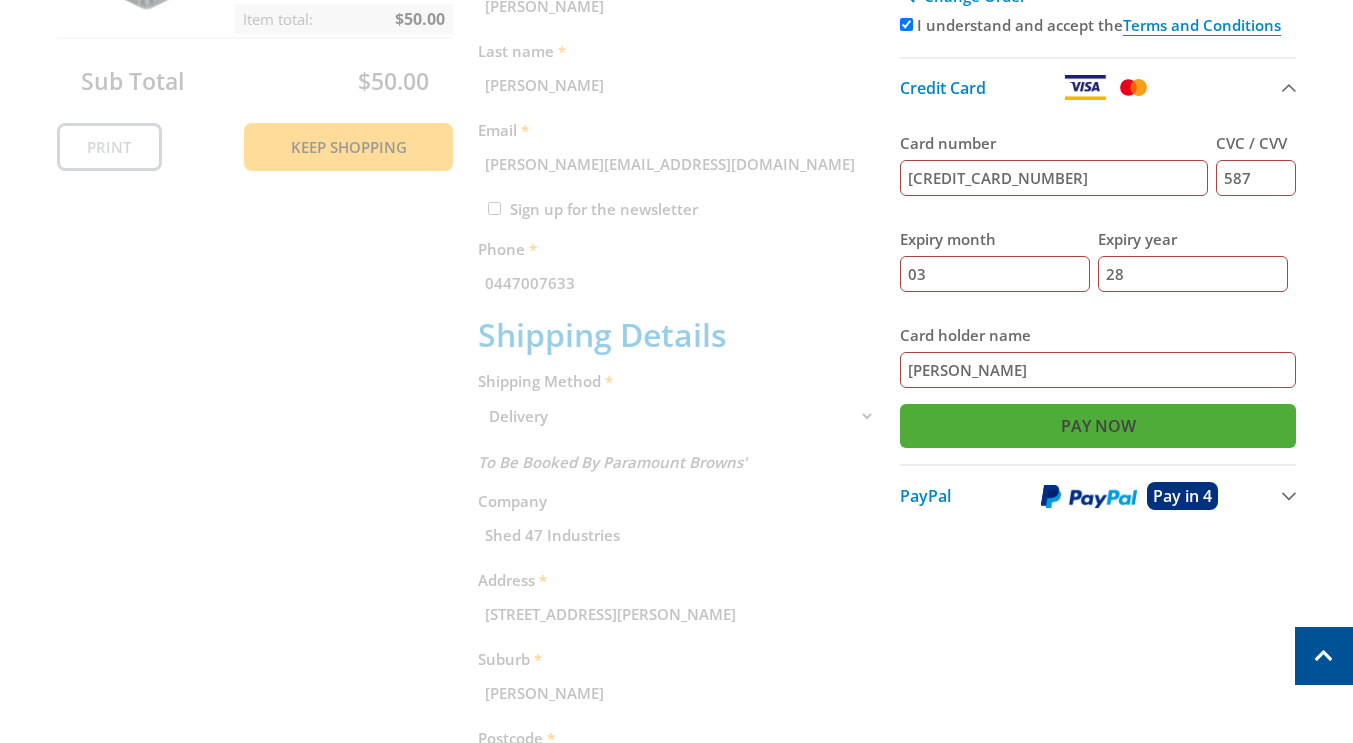type on "Christopher Smyth" 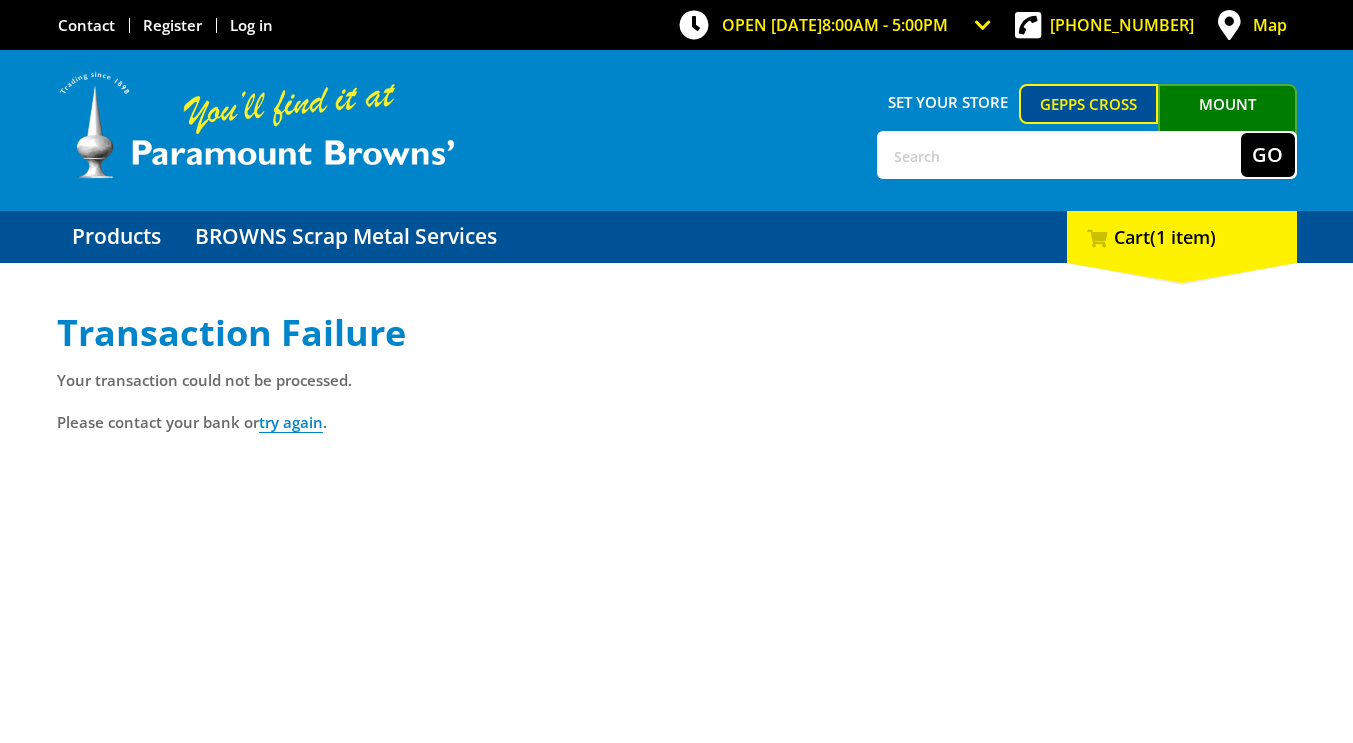 scroll, scrollTop: 0, scrollLeft: 0, axis: both 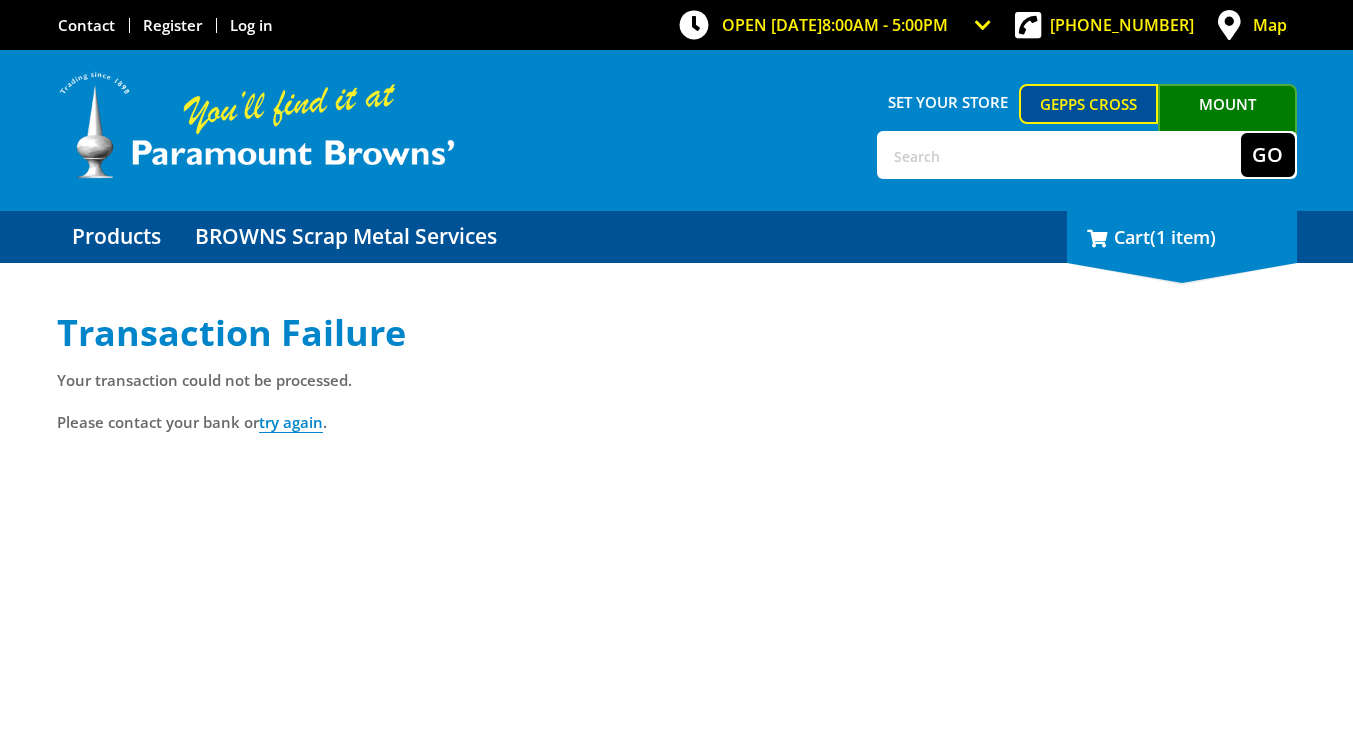 click on "1  Cart  (1 item)" at bounding box center (1182, 237) 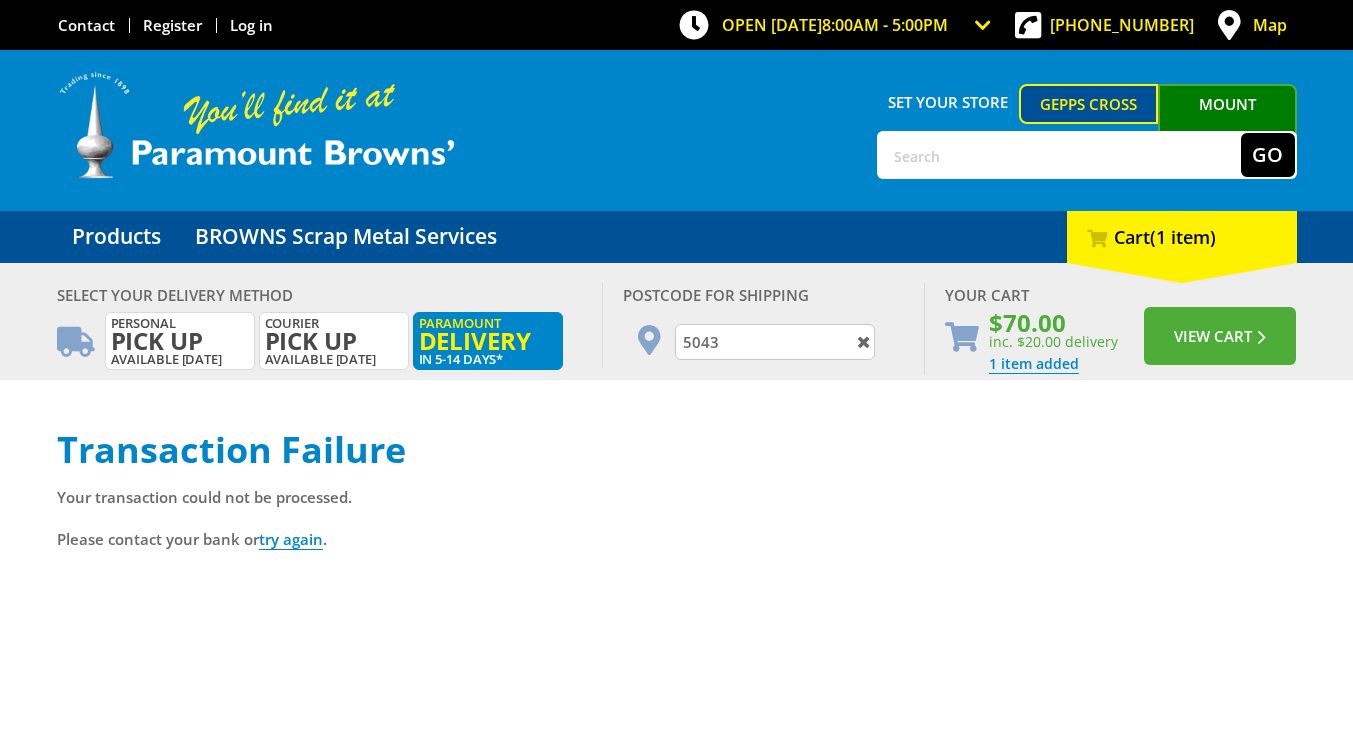 click on "Mount [PERSON_NAME]" at bounding box center (1227, 122) 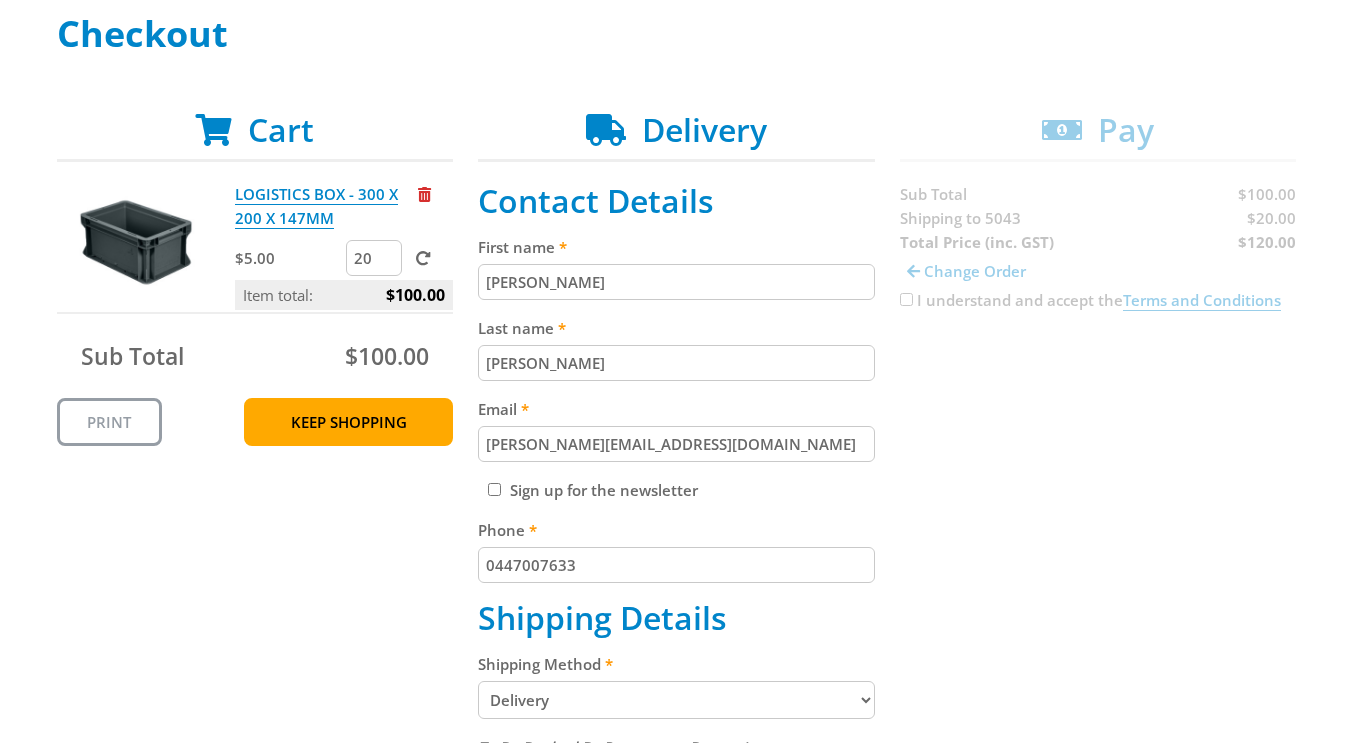 scroll, scrollTop: 300, scrollLeft: 0, axis: vertical 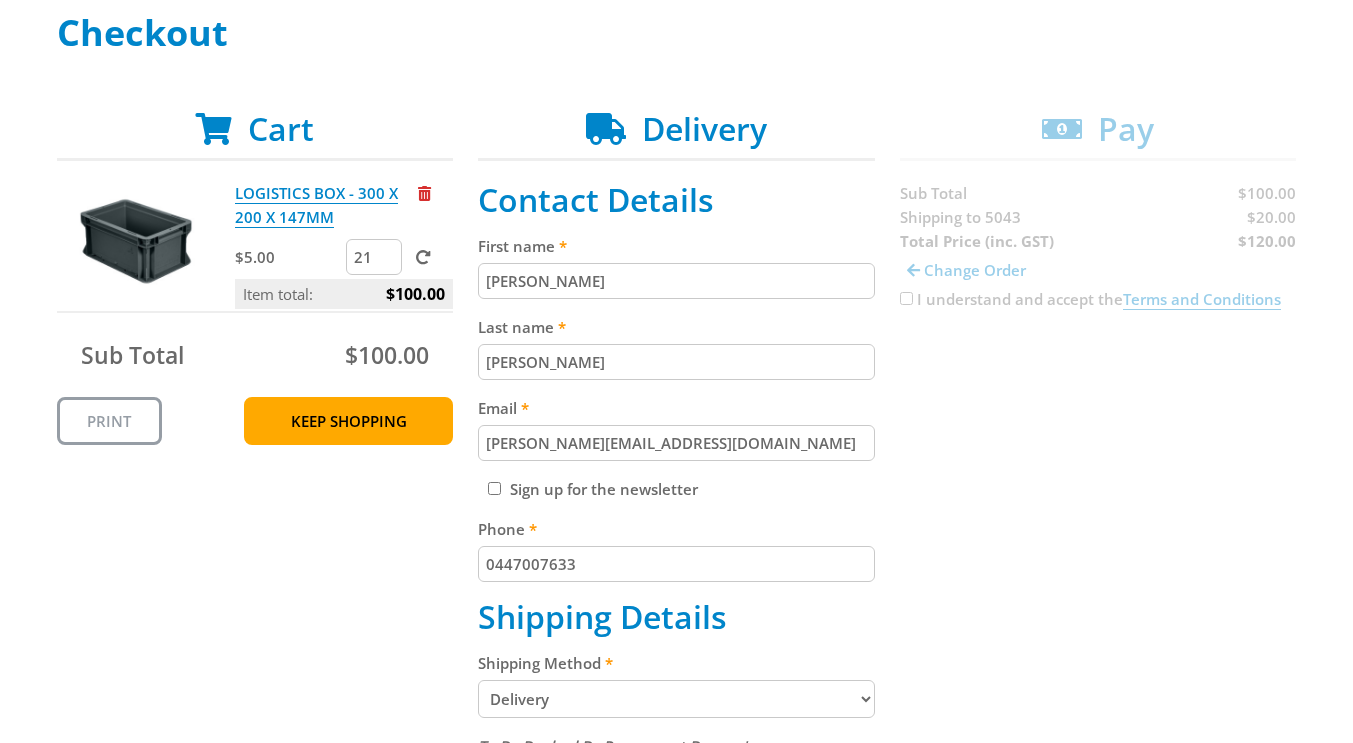 click on "21" at bounding box center (374, 257) 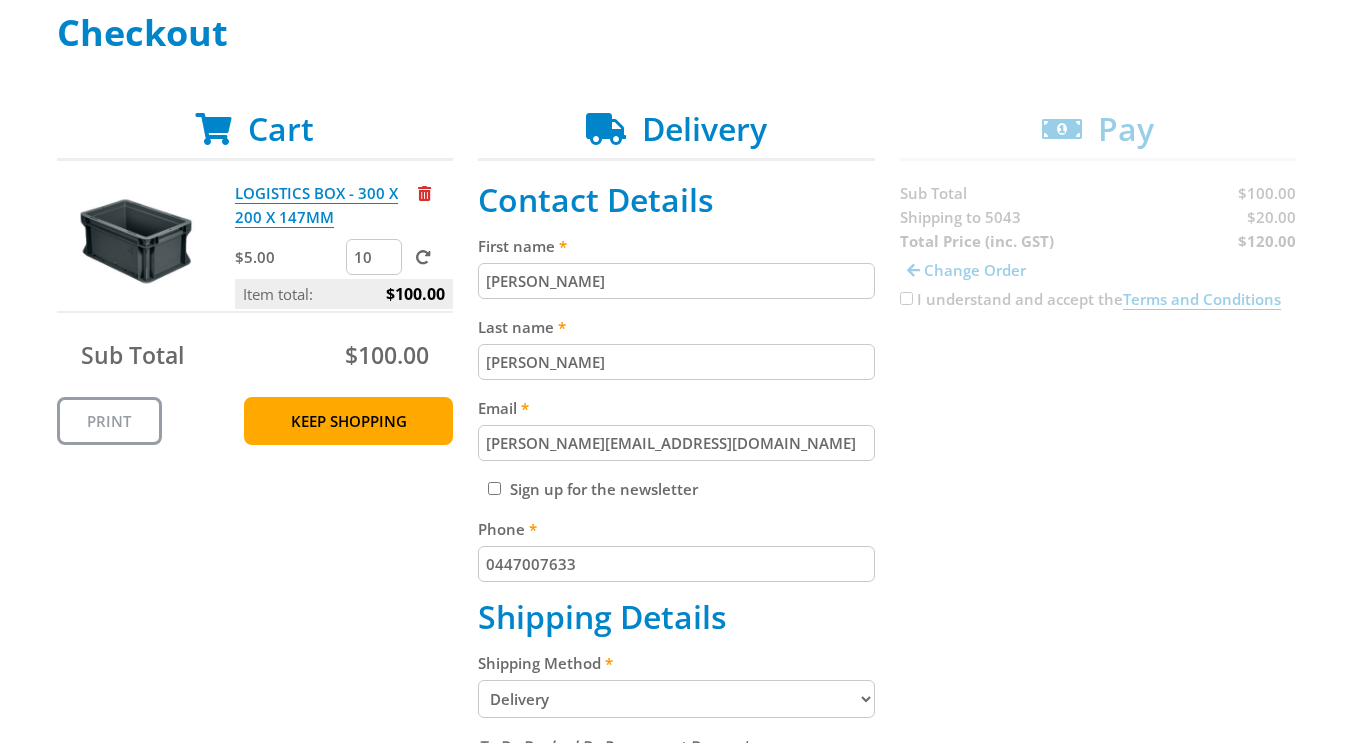type on "10" 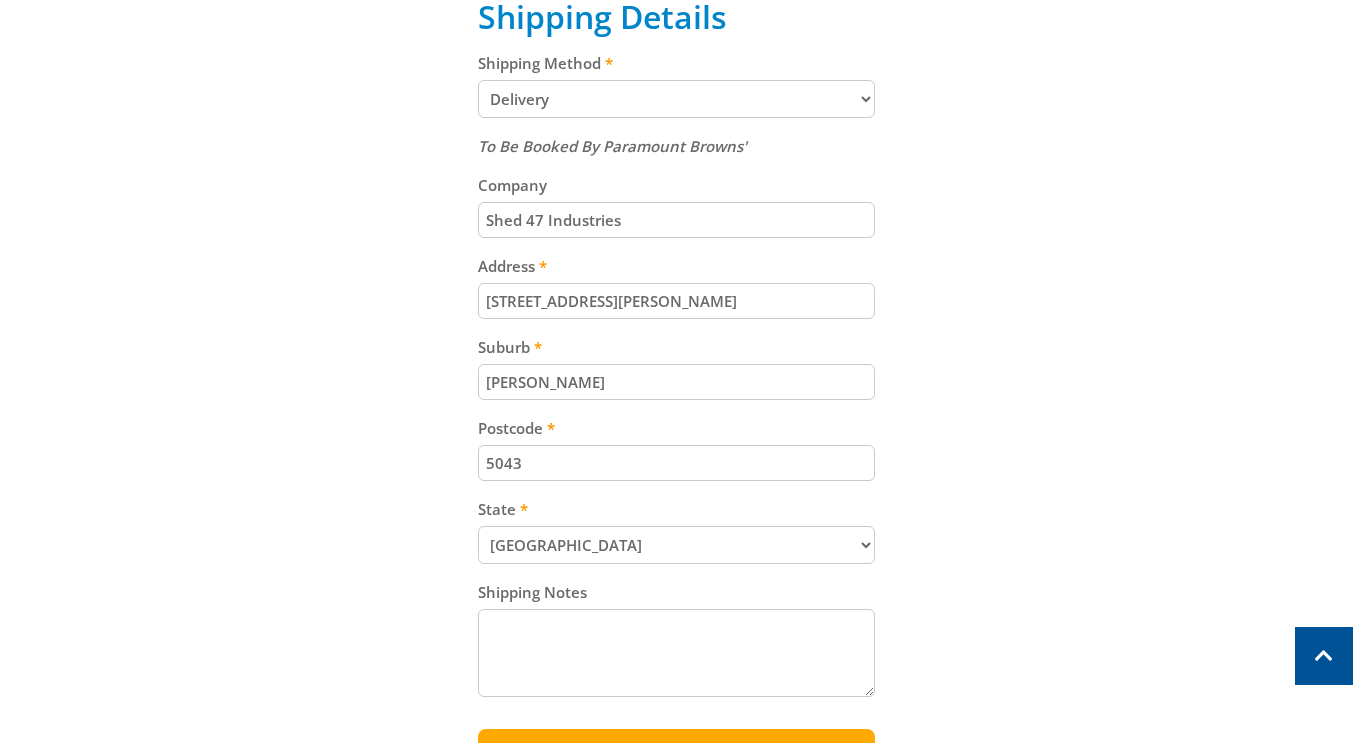 scroll, scrollTop: 1200, scrollLeft: 0, axis: vertical 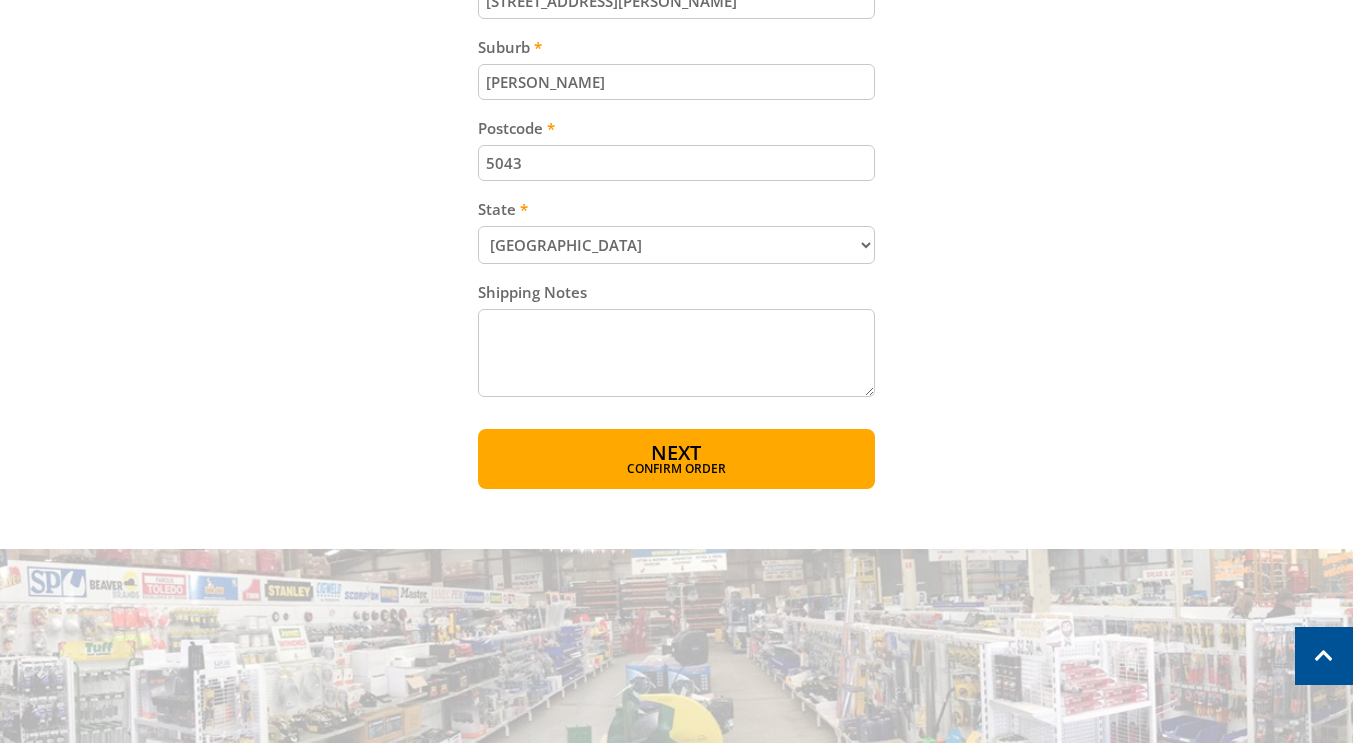 click on "OPEN [DATE]  8:00am - 5:00pm
Trading Hours
Hardware & Machinery
Wed 8:00am - 5:00pm
Thu 8:00am - 5:00pm
Fri 8:00am - 5:00pm
Sat 8:00am - 4:00pm
Sun 10:00am - 4:00pm
Mon 8:00am - 5:00pm
Tue 8:00am - 5:00pm
Contact Us
[PHONE_NUMBER]
Map
Contact
Register
Log in
[GEOGRAPHIC_DATA][PERSON_NAME]
Open [DATE]  8:00am - 5:00pm" at bounding box center (676, 73) 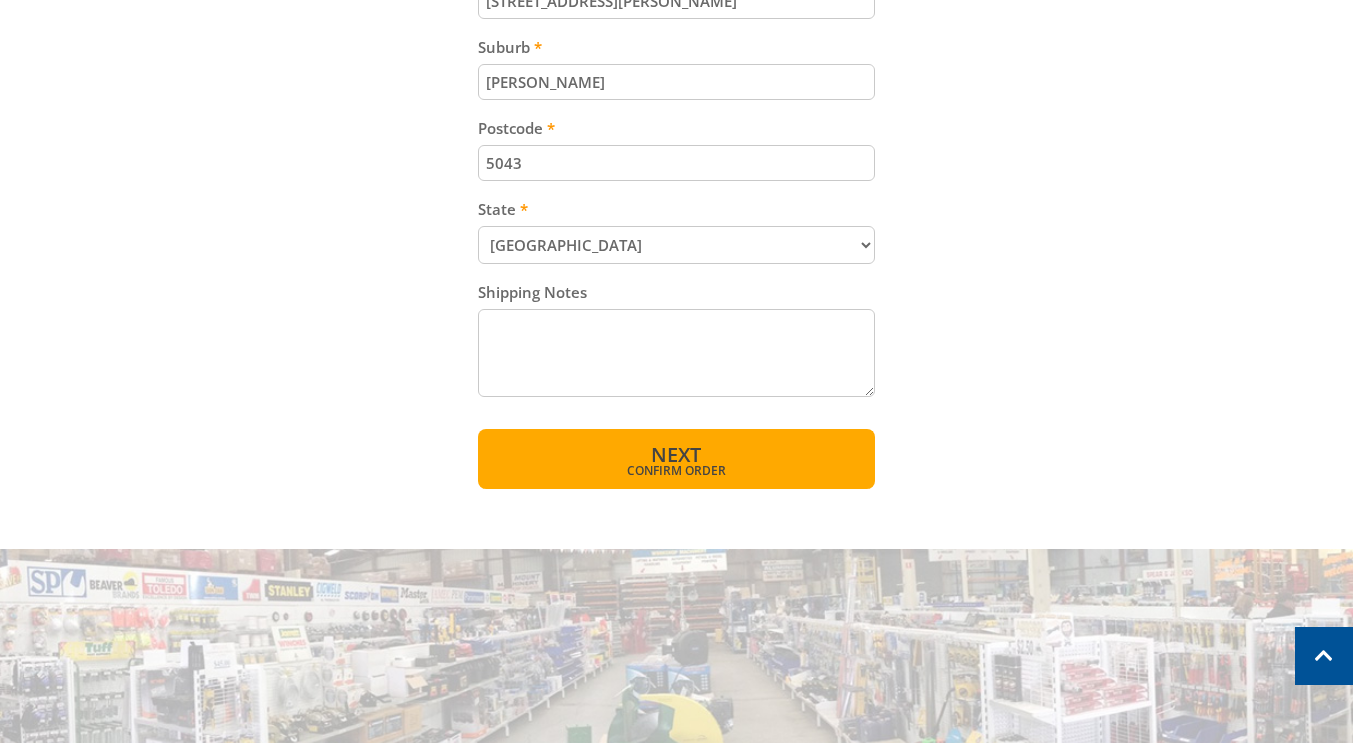 click on "Next
Confirm order" at bounding box center [676, 459] 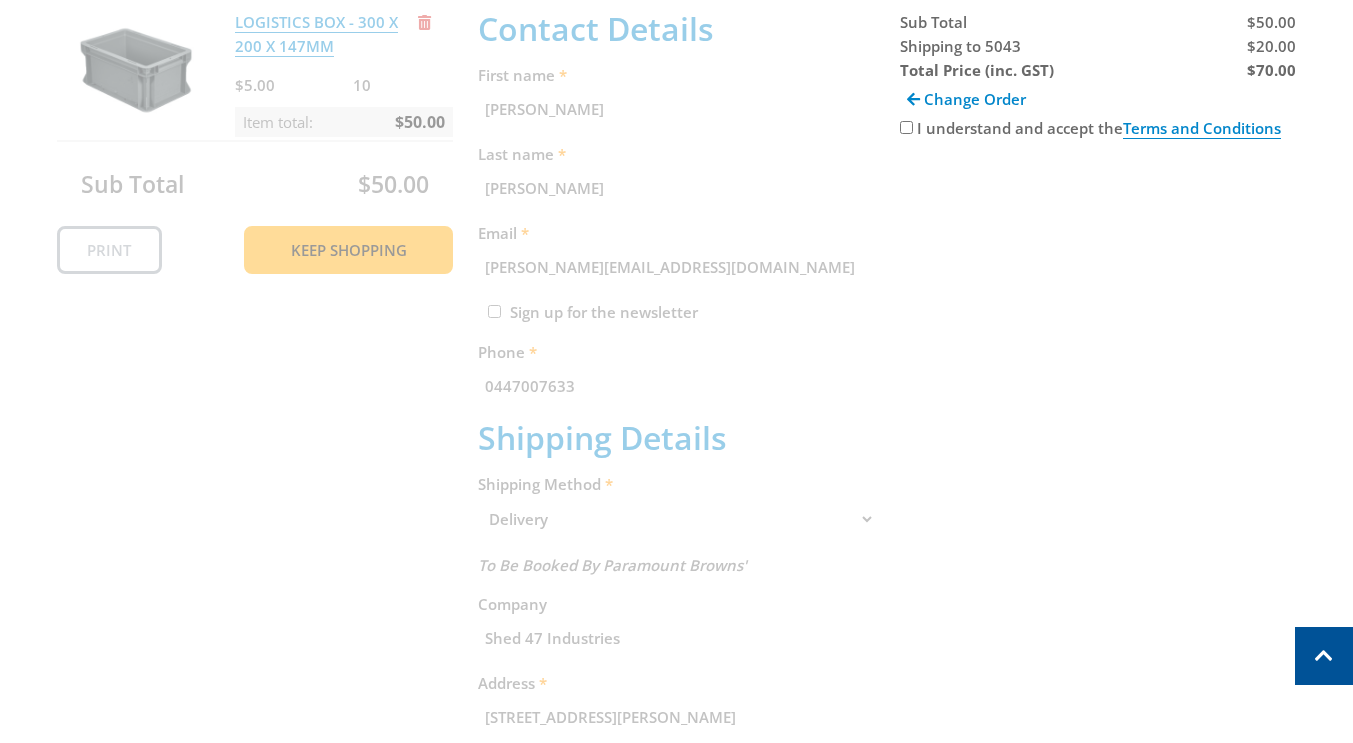scroll, scrollTop: 410, scrollLeft: 0, axis: vertical 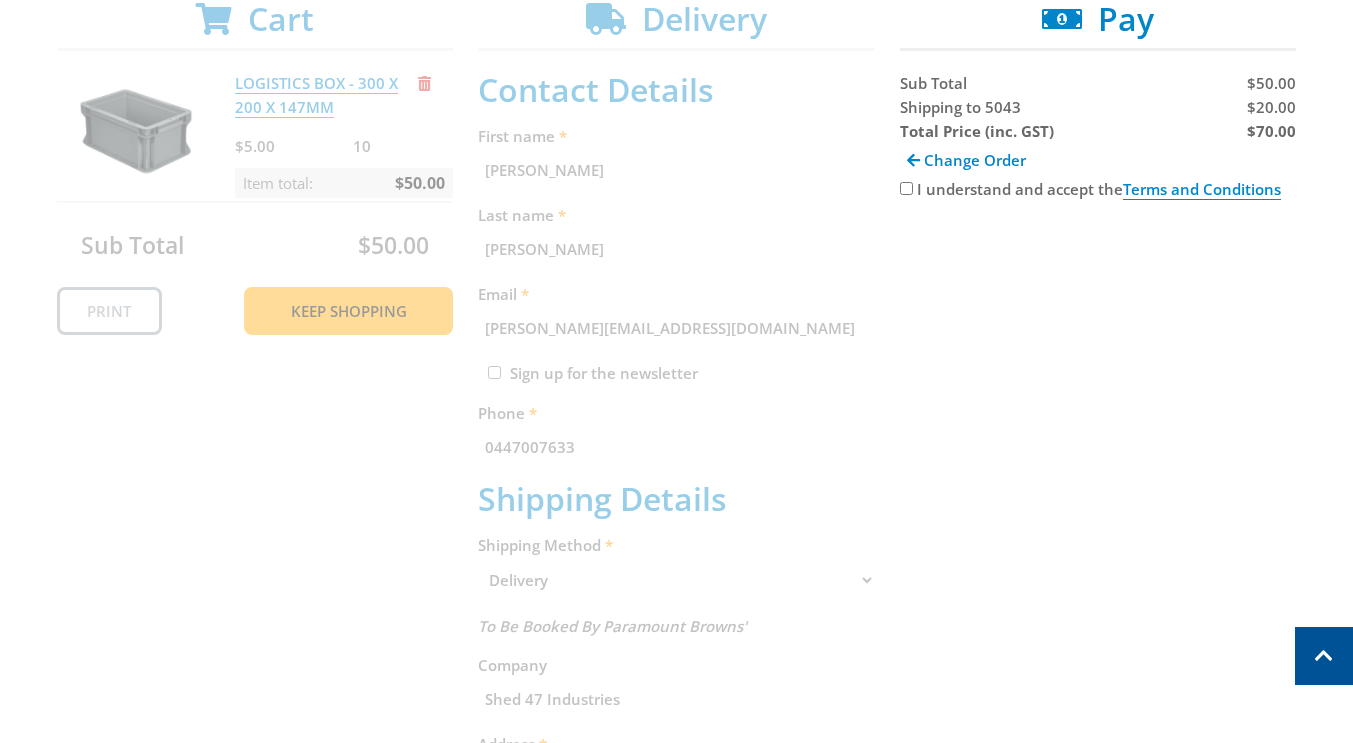 click on "I understand and accept the  Terms and Conditions" at bounding box center [906, 188] 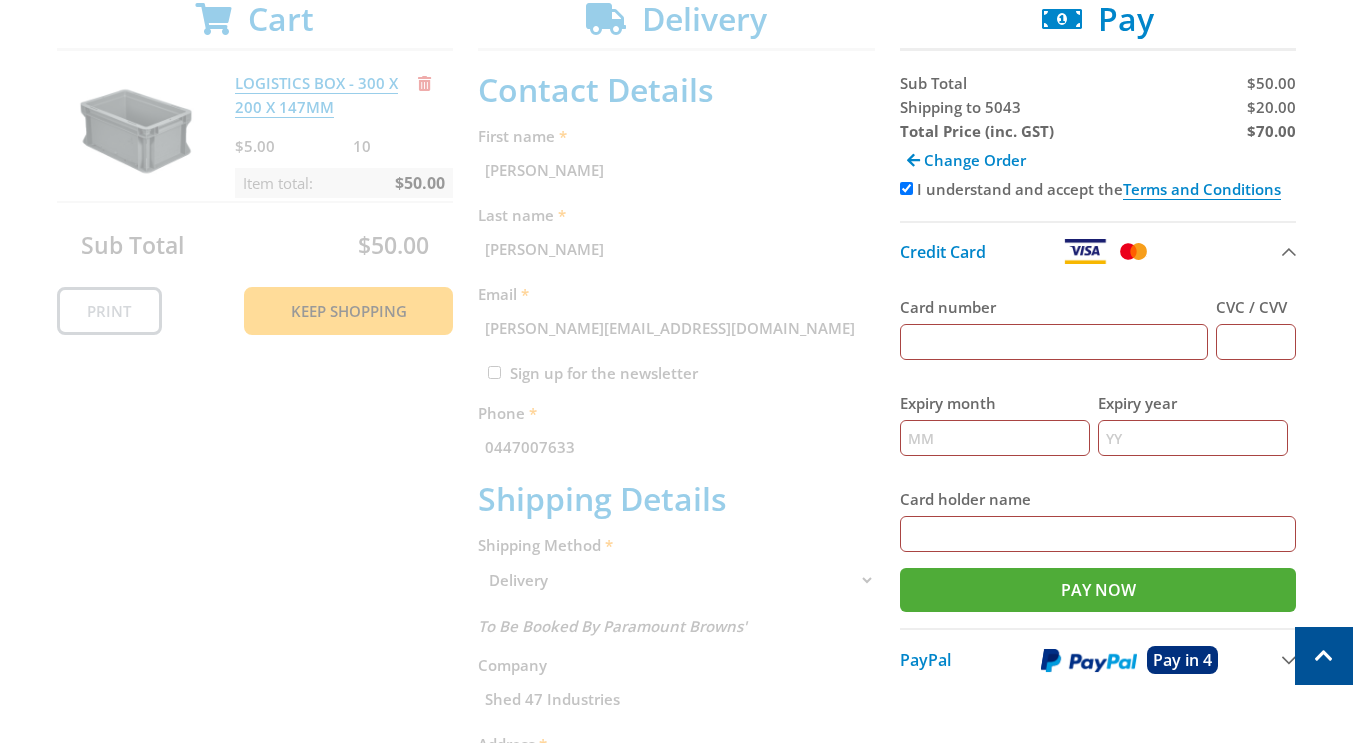 click on "Card number" at bounding box center [1054, 342] 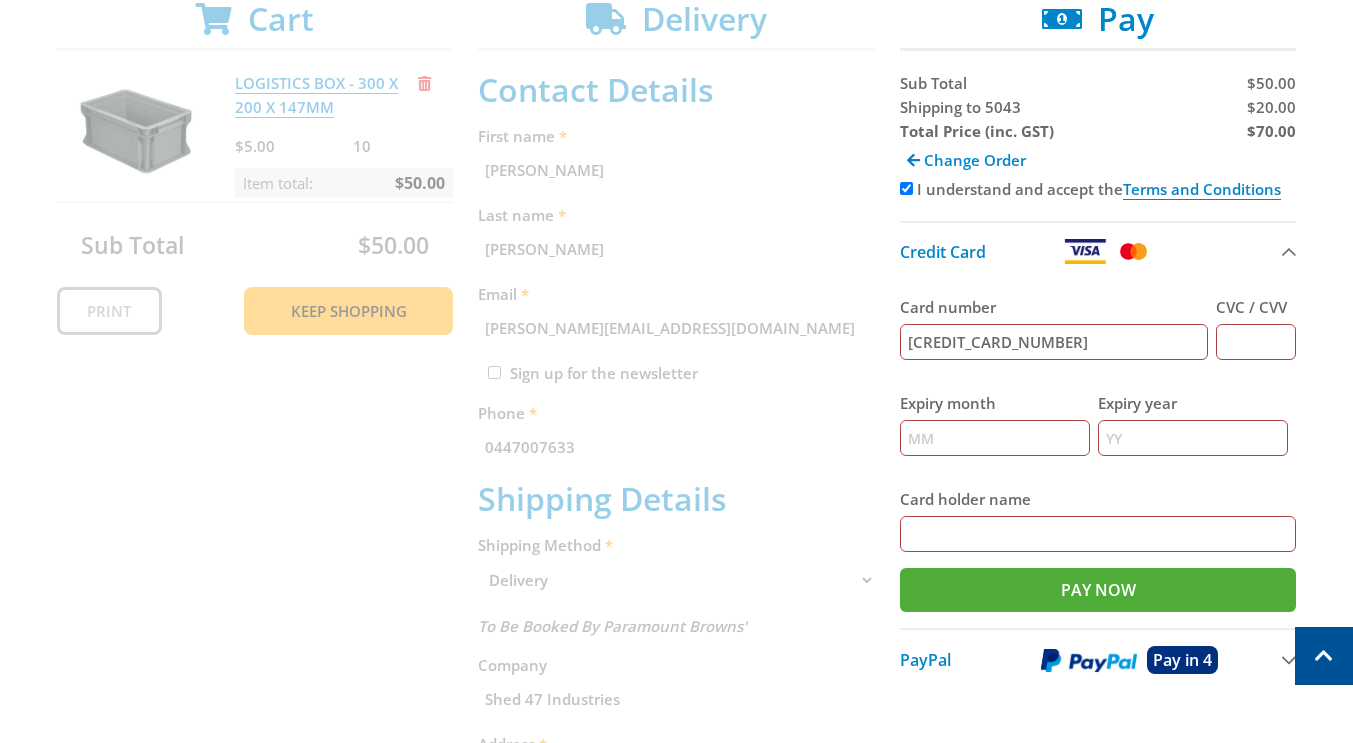 type on "4065875213021941" 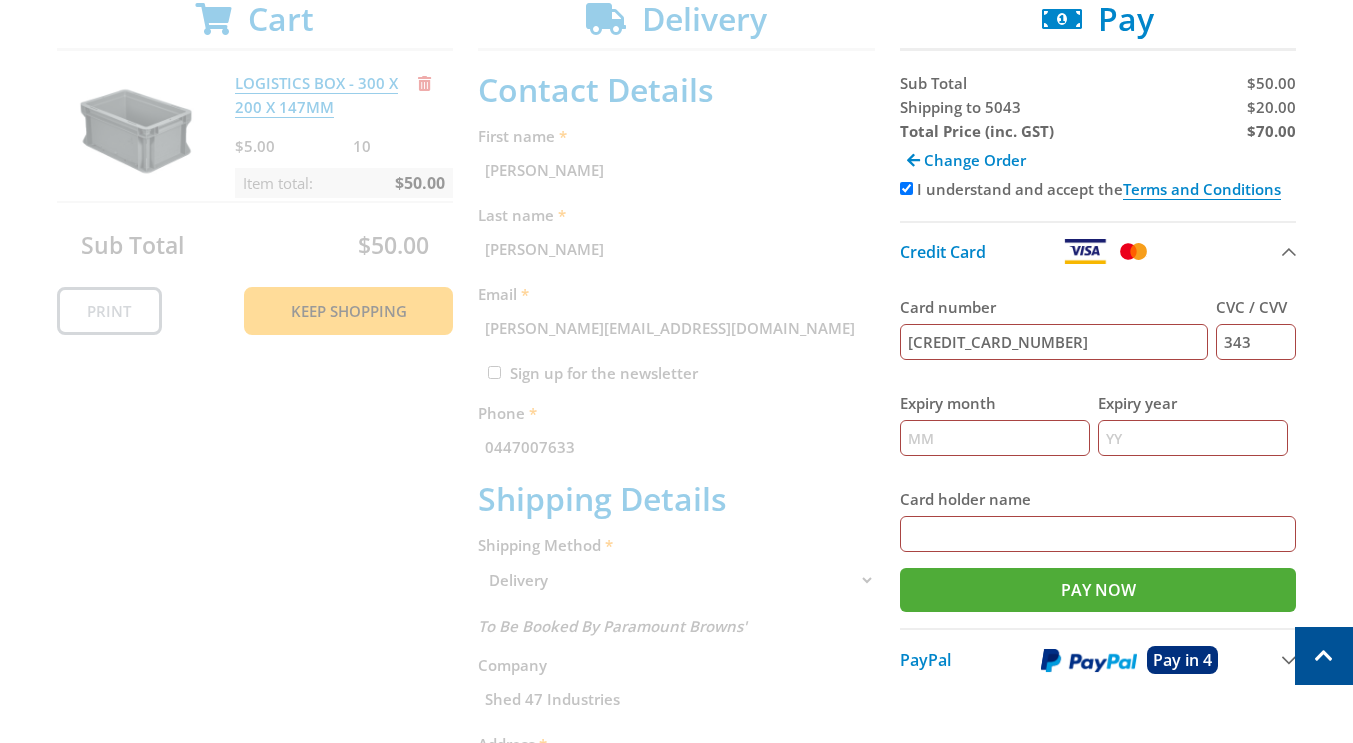 type on "343" 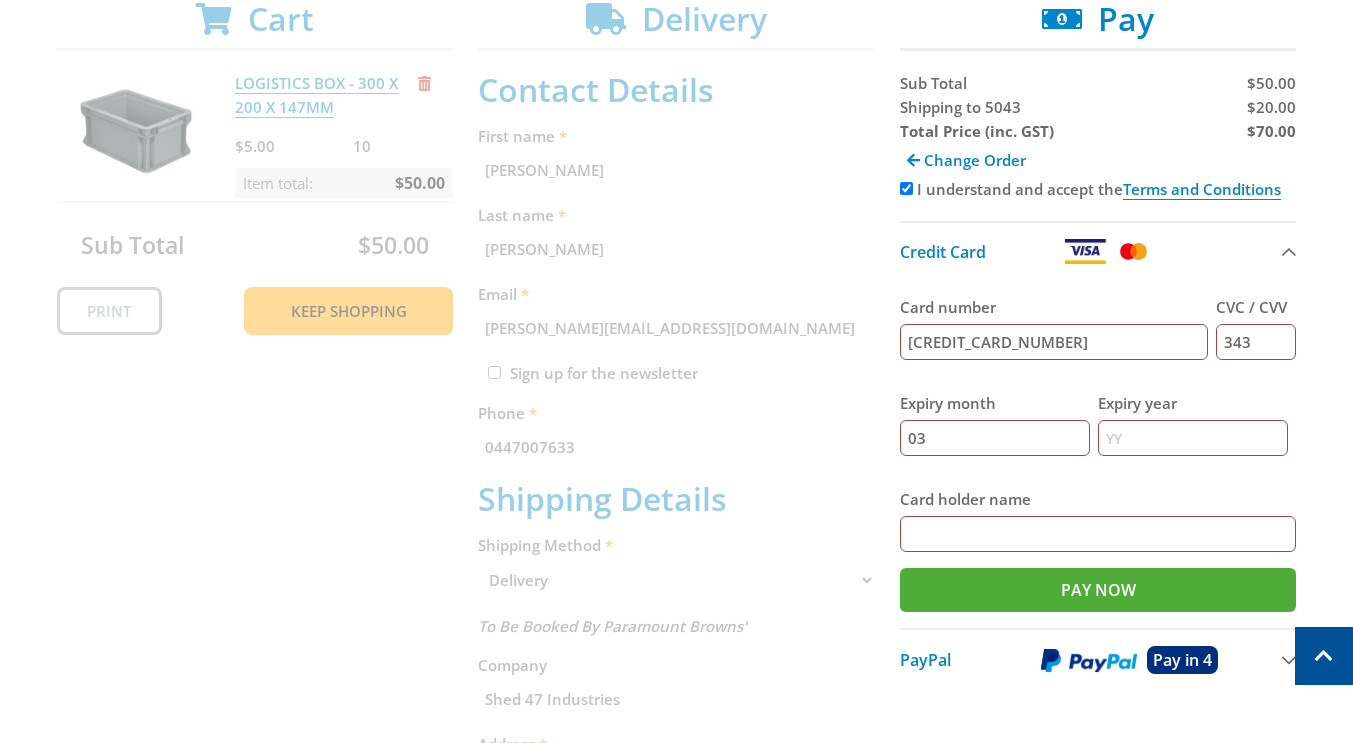 type on "03" 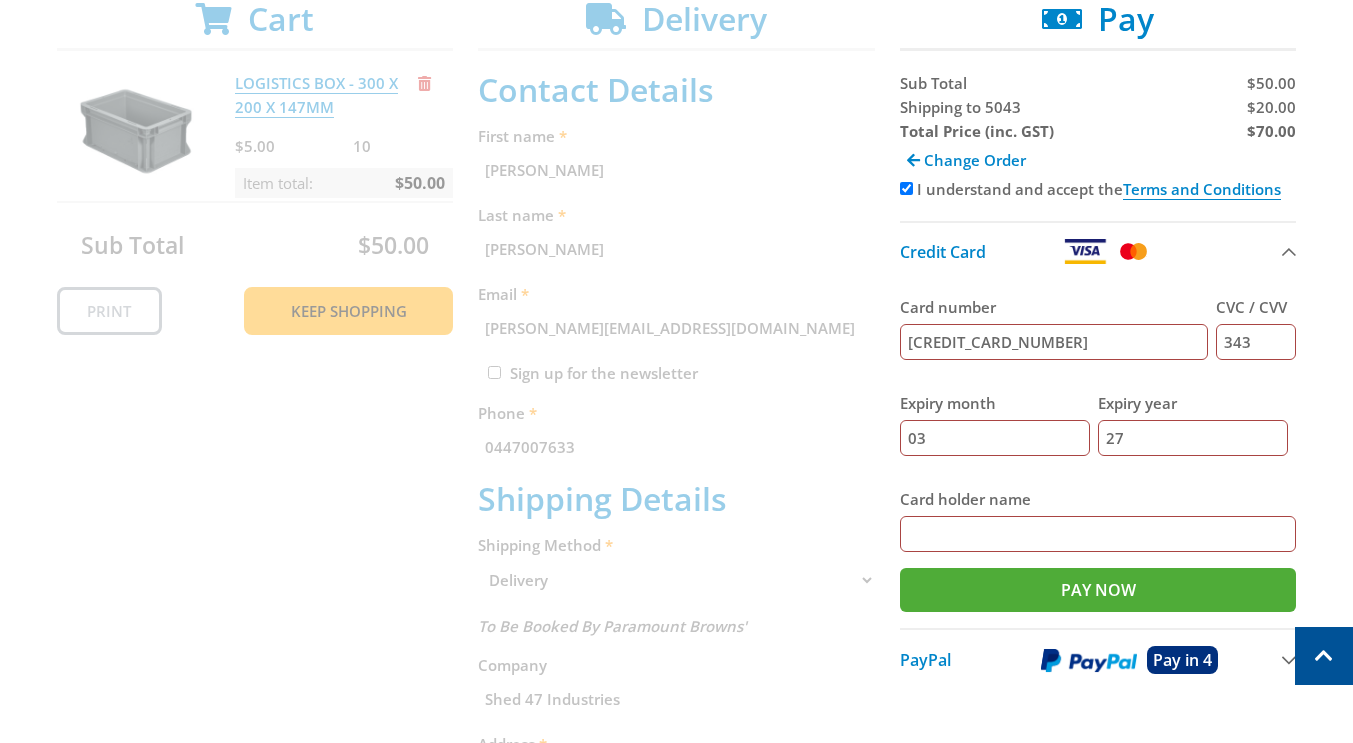 type on "27" 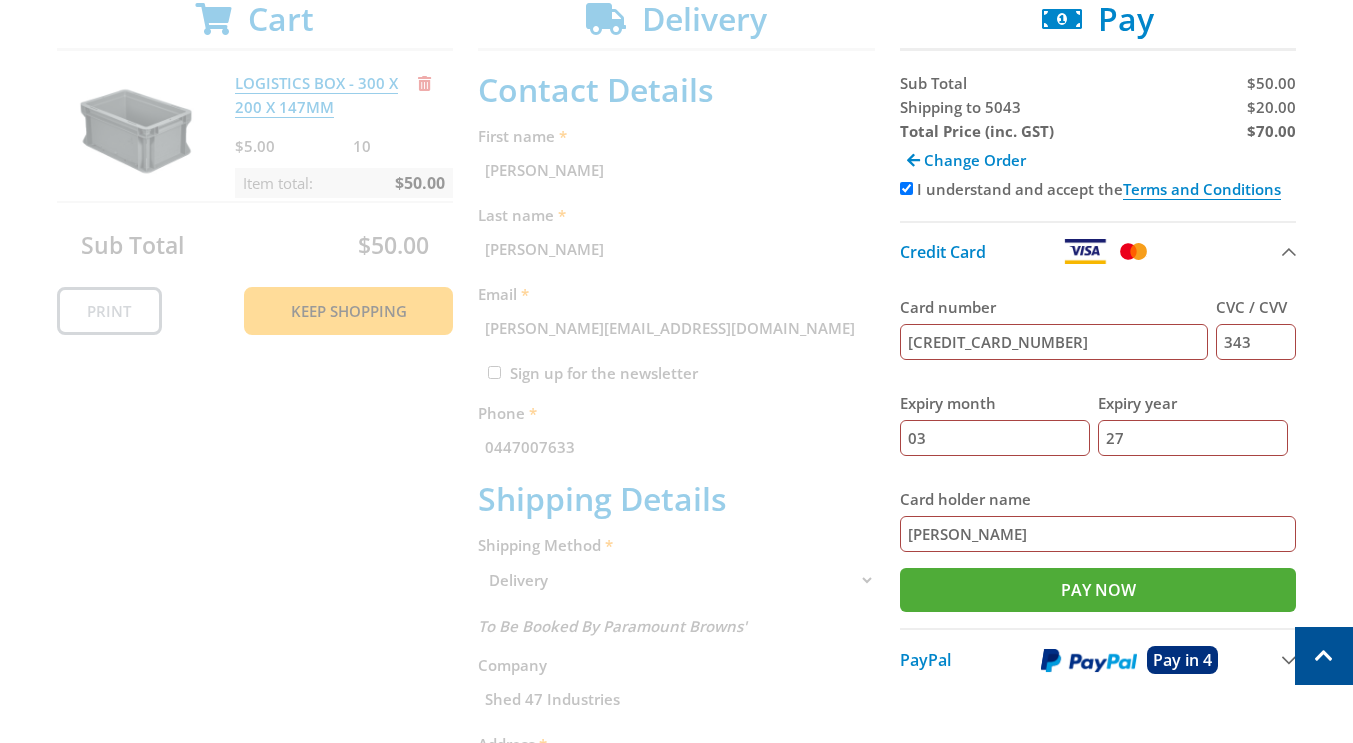 type on "Amy Smyth" 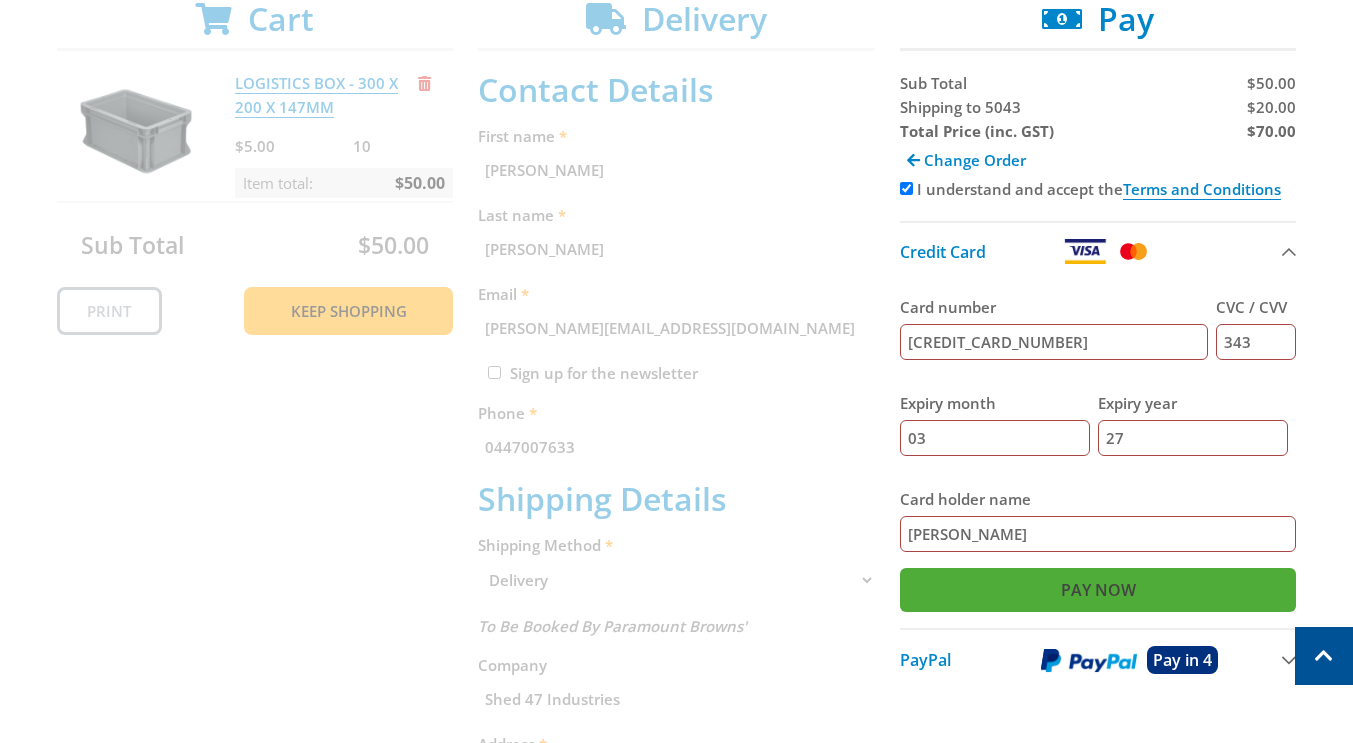 click on "Pay Now" at bounding box center (1098, 590) 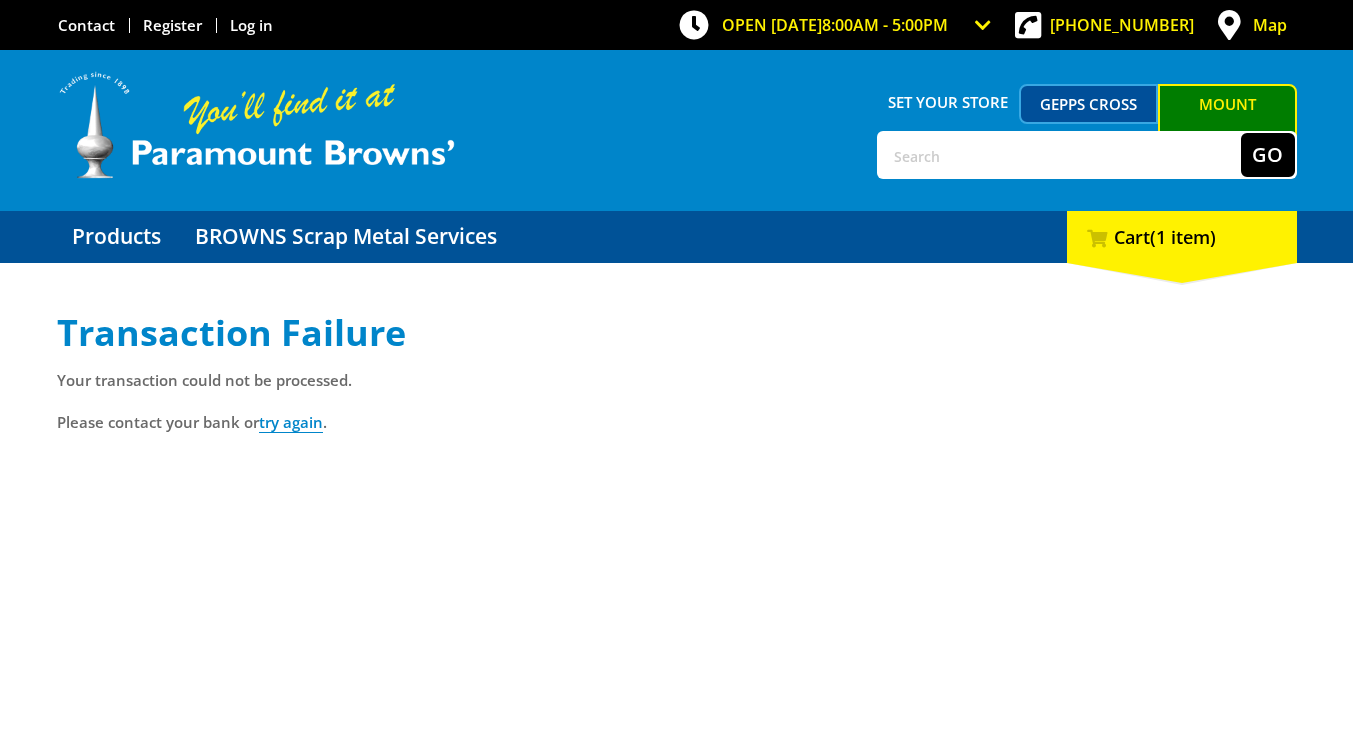 scroll, scrollTop: 0, scrollLeft: 0, axis: both 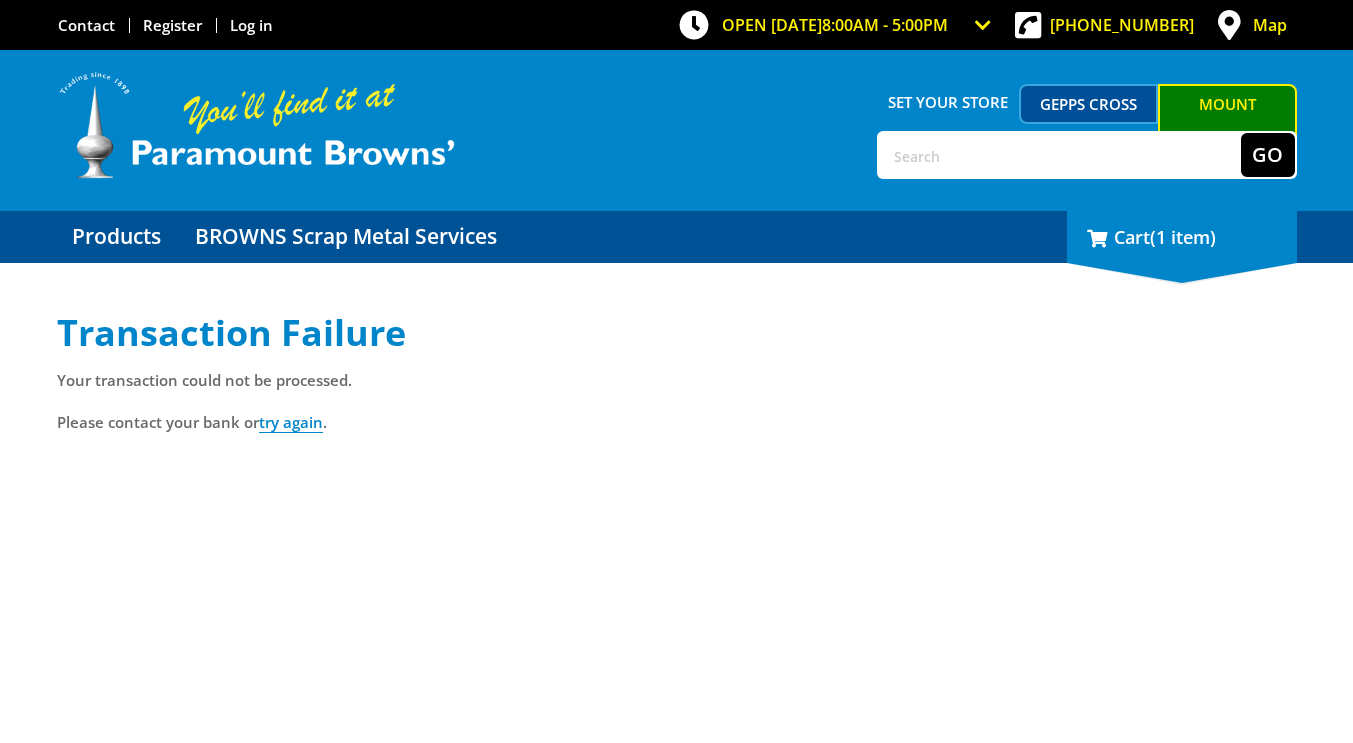 click on "1  Cart  (1 item)" at bounding box center [1182, 237] 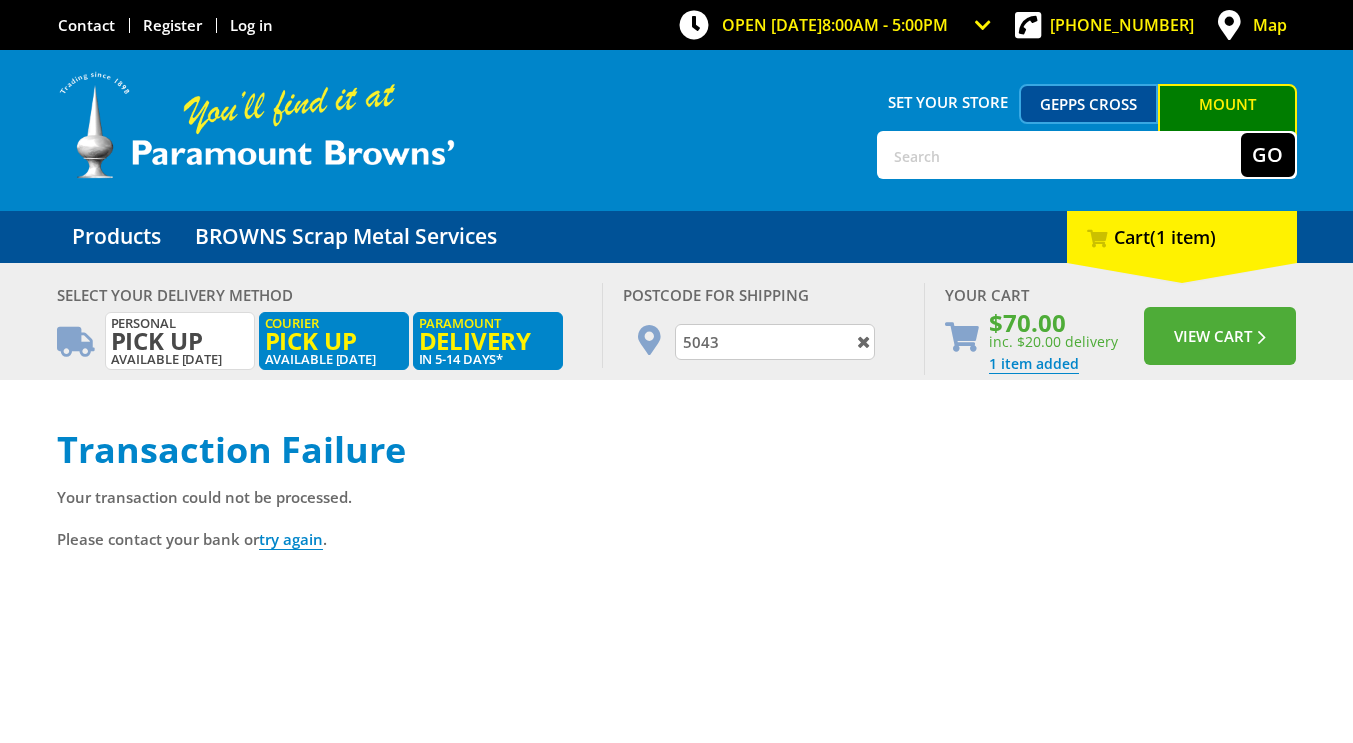 click on "Courier  Pick up  Available [DATE]" at bounding box center (334, 341) 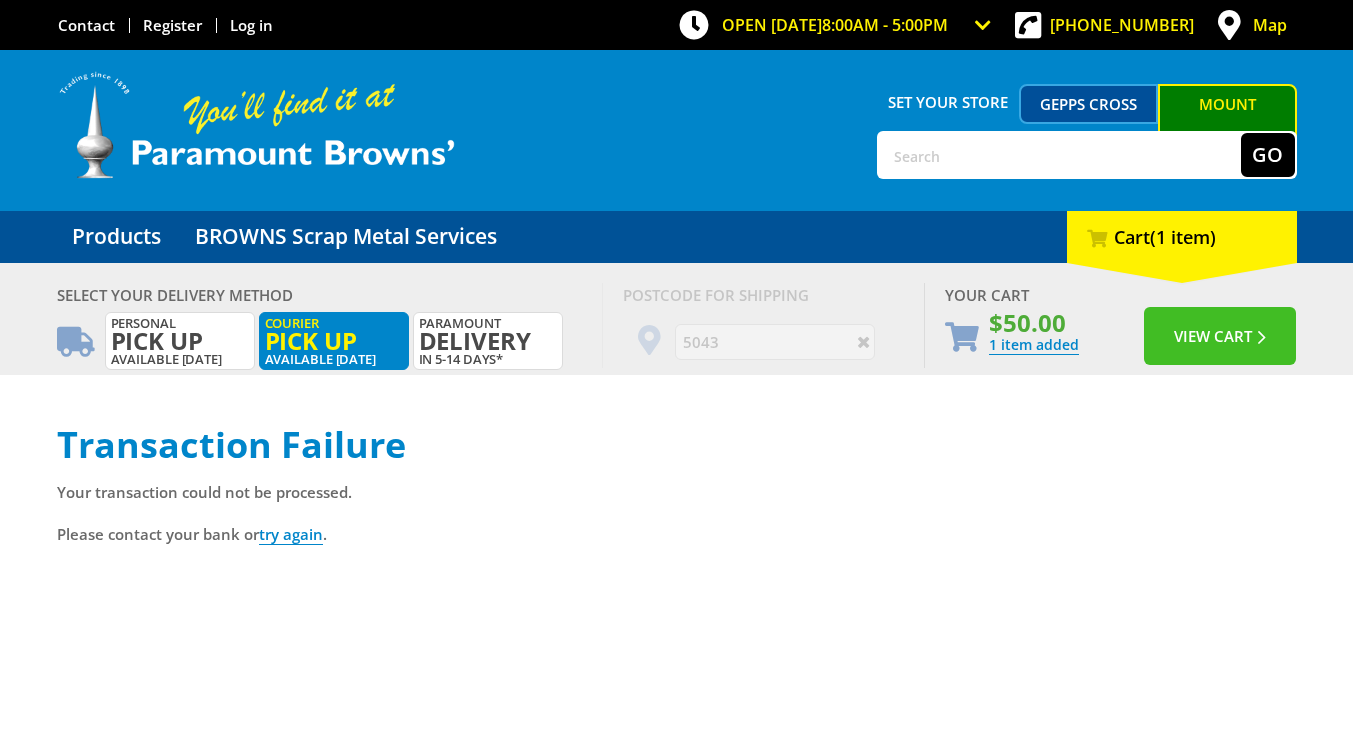 click on "View Cart" at bounding box center (1220, 336) 